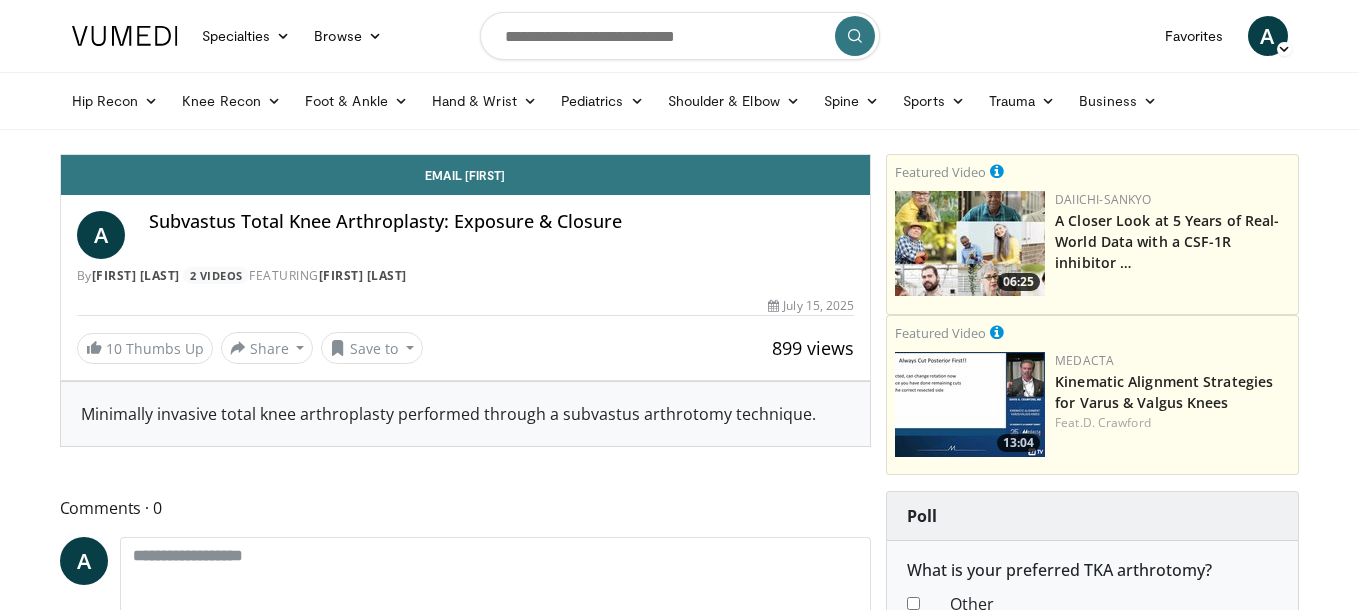 scroll, scrollTop: 0, scrollLeft: 0, axis: both 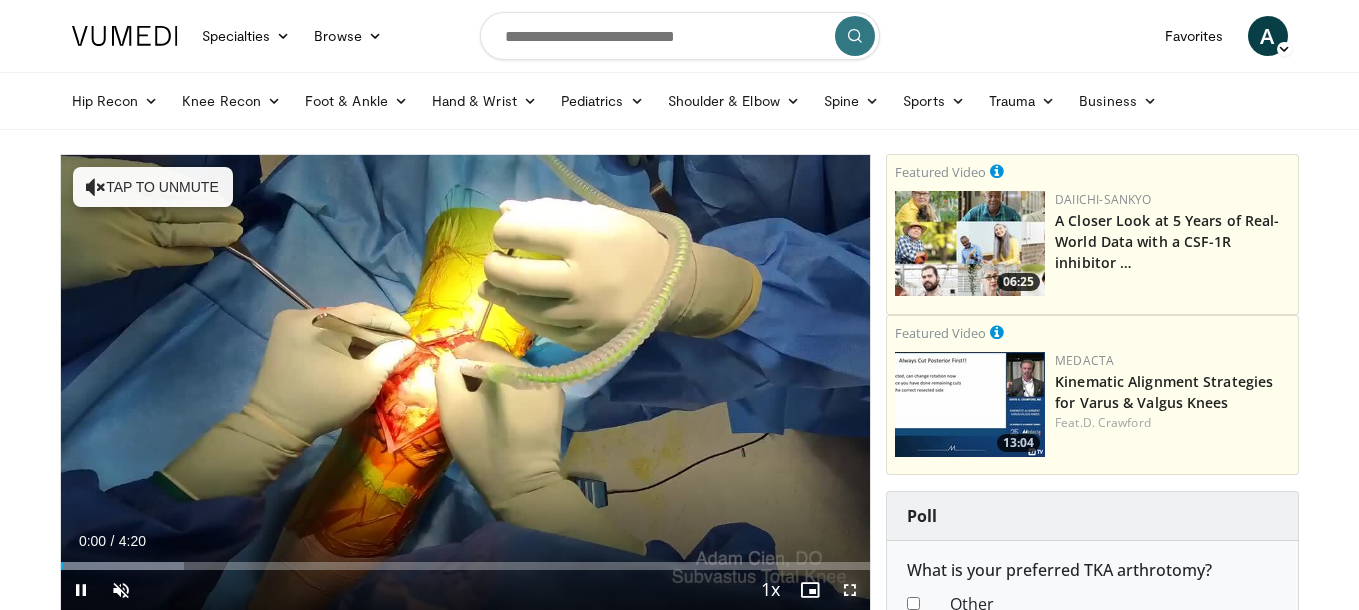 click at bounding box center [850, 590] 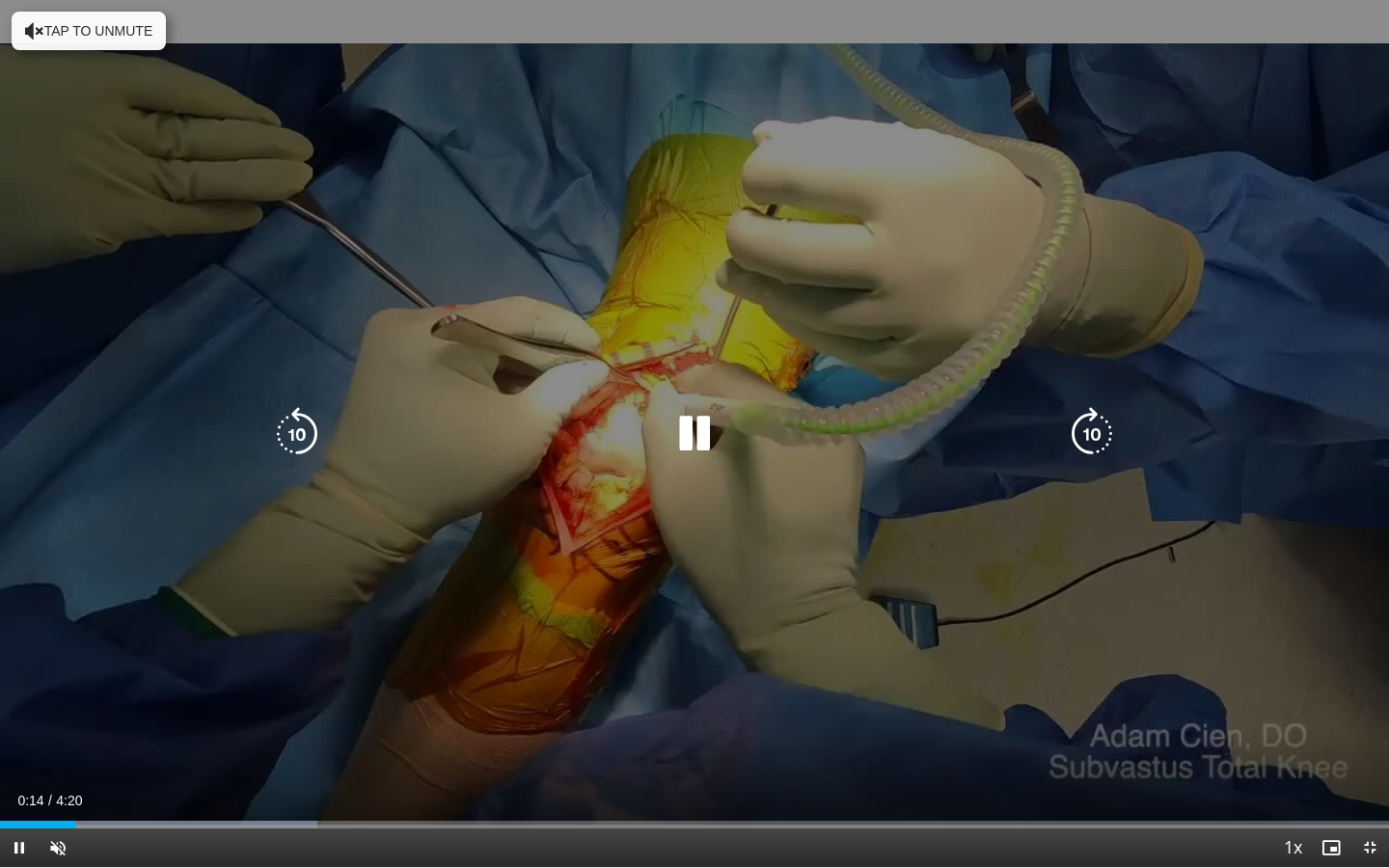 click on "Tap to unmute" at bounding box center [89, 31] 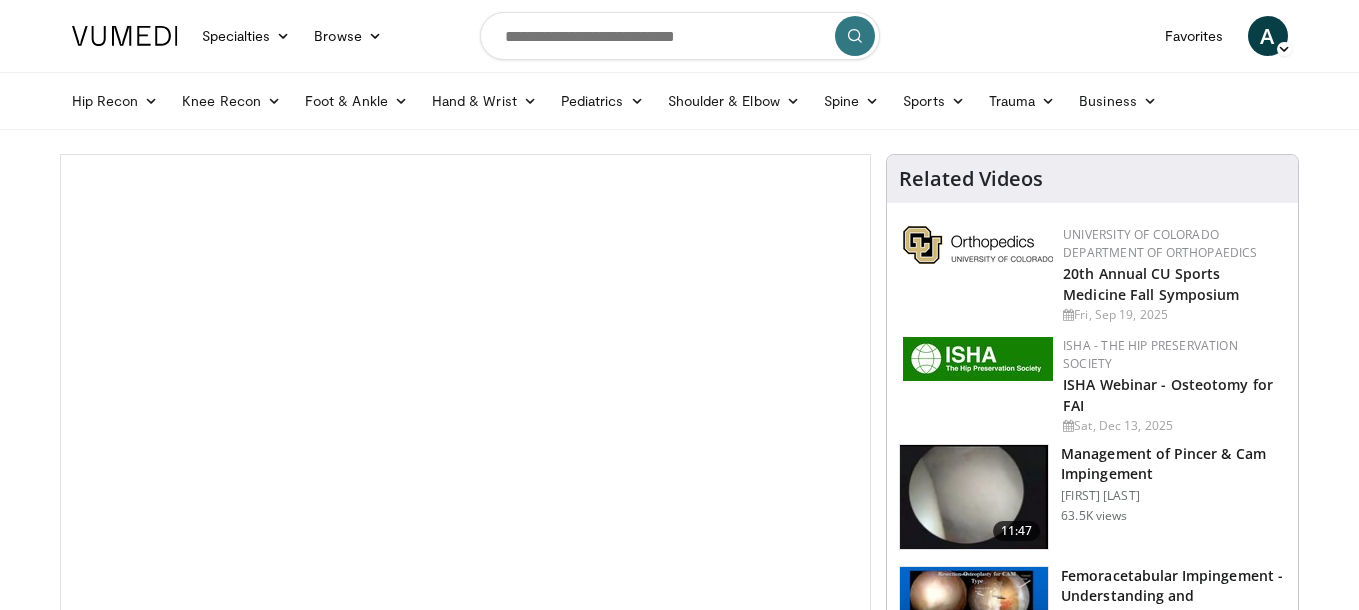 scroll, scrollTop: 0, scrollLeft: 0, axis: both 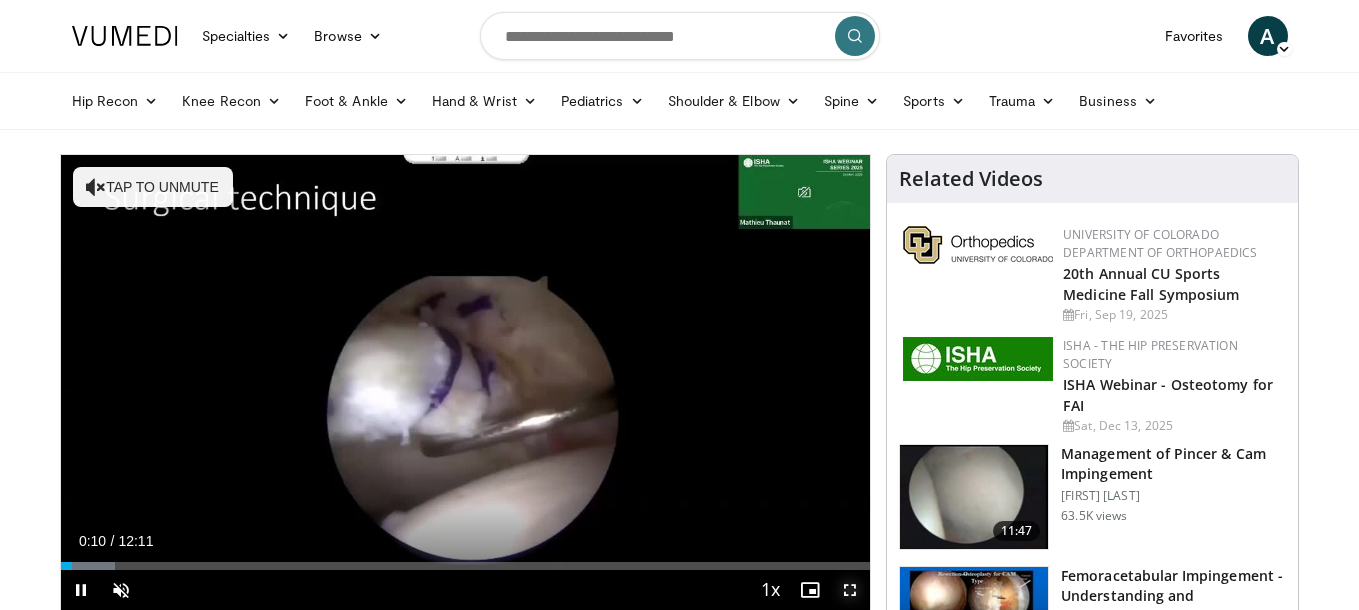 click at bounding box center [850, 590] 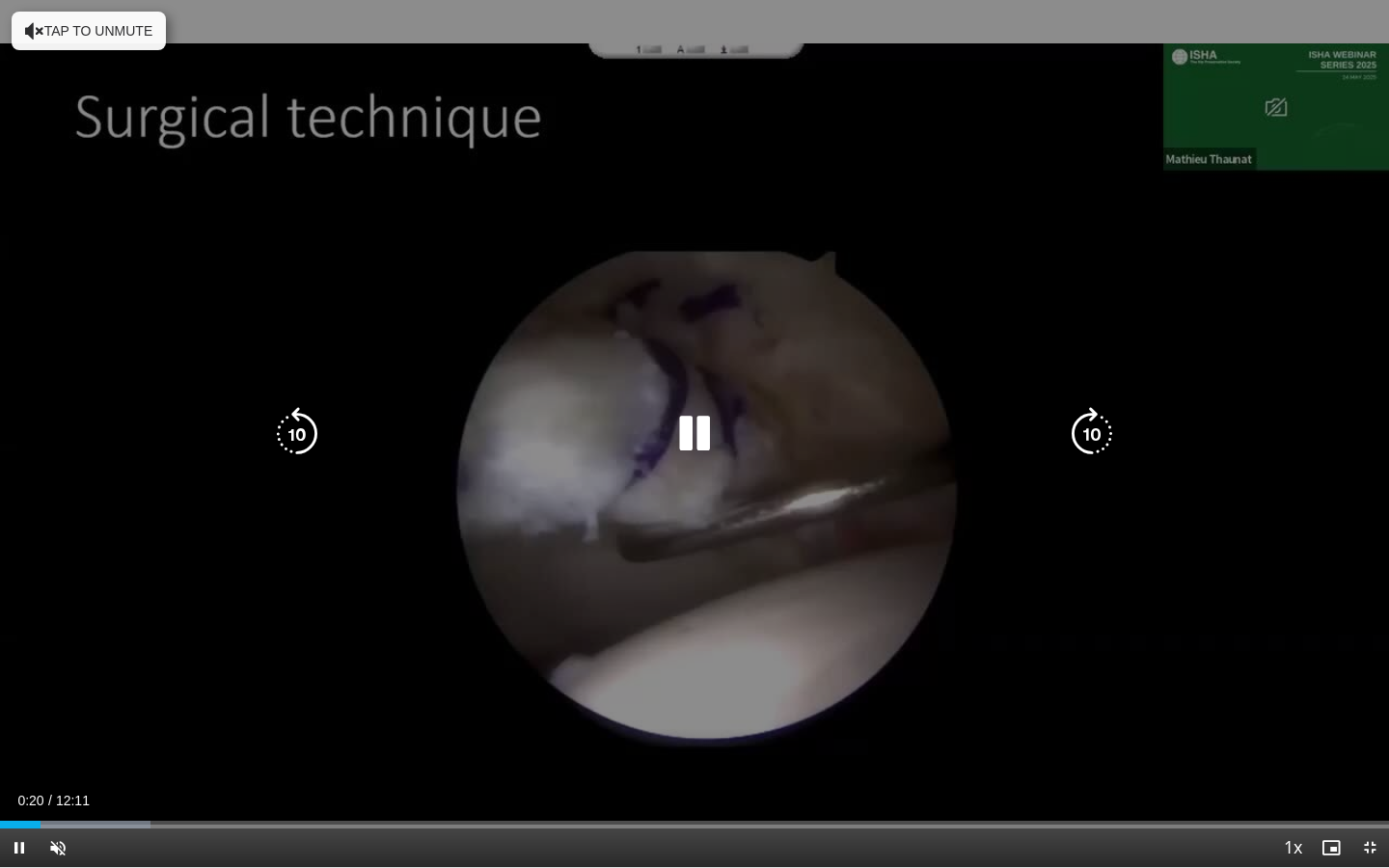 click on "10 seconds
Tap to unmute" at bounding box center [694, 433] 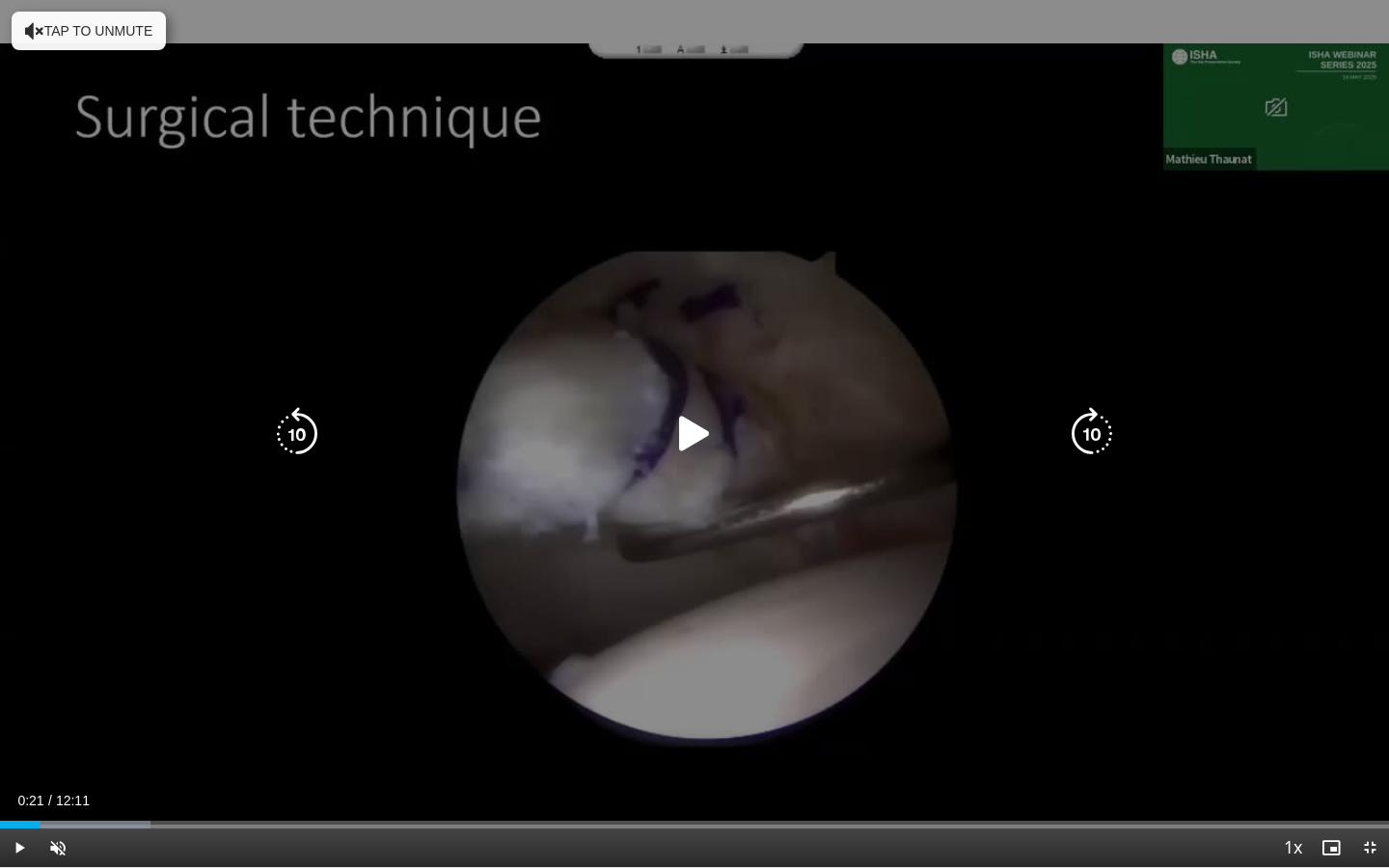click at bounding box center (694, 434) 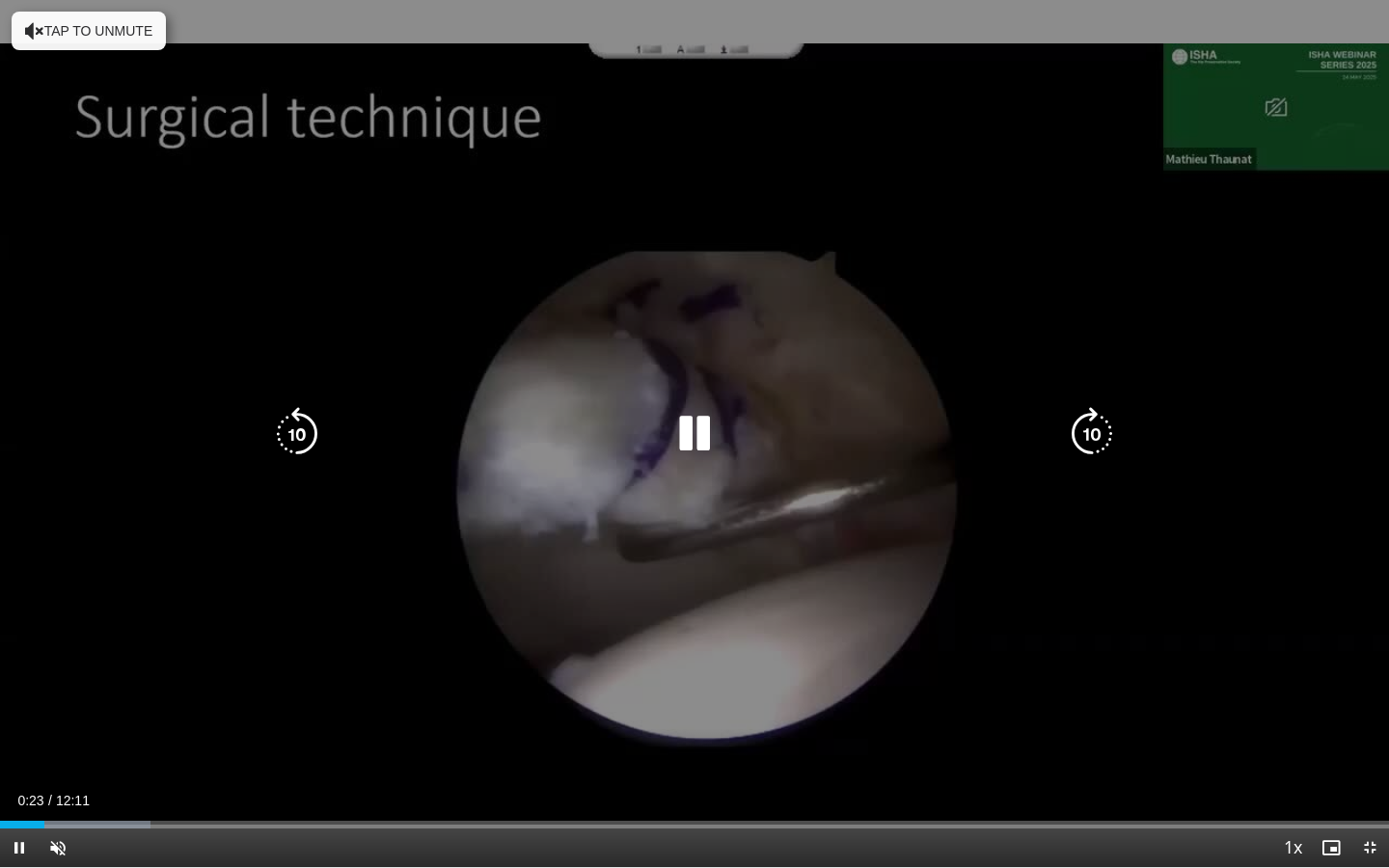 click on "Tap to unmute" at bounding box center (89, 31) 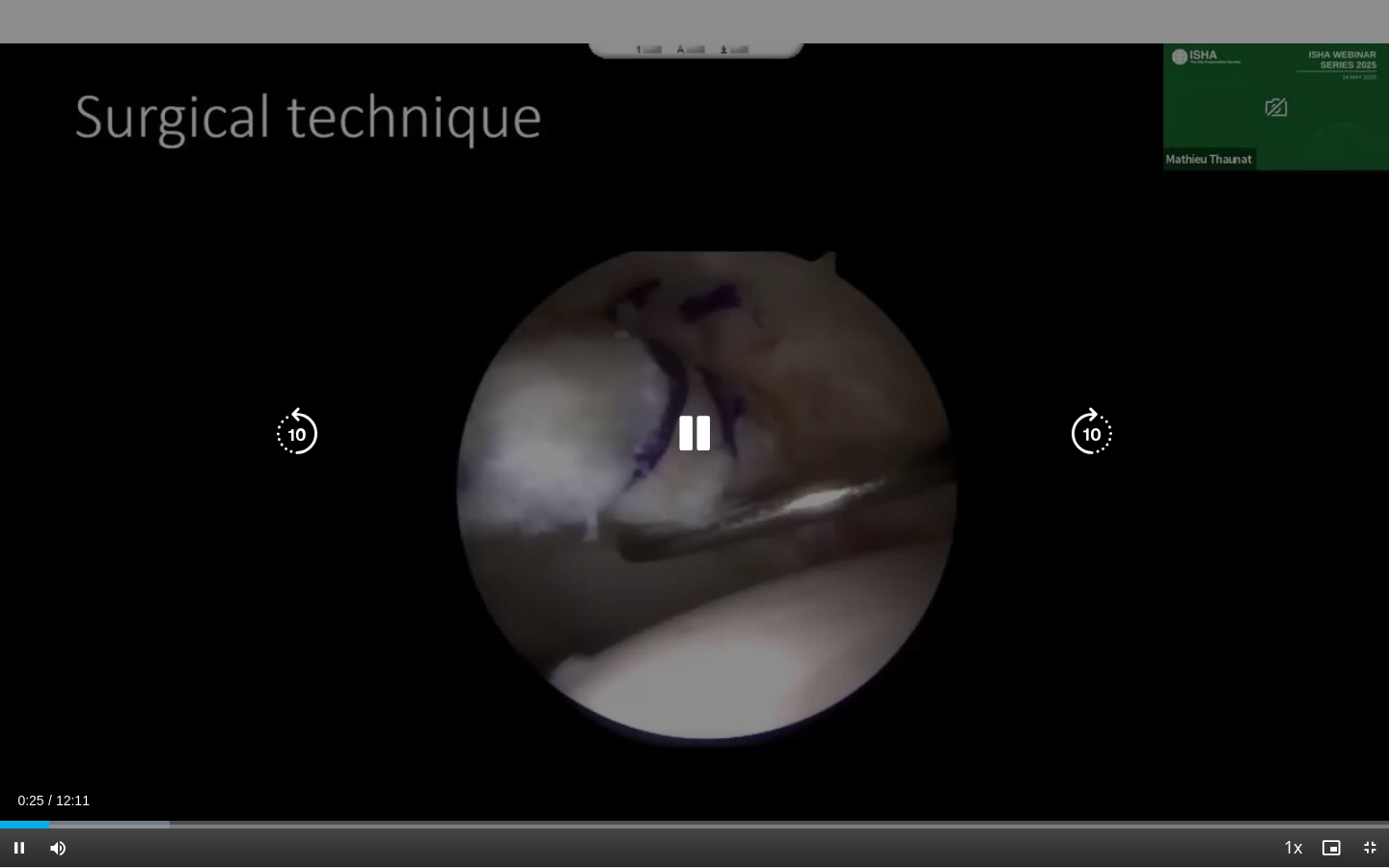 click on "10 seconds
Tap to unmute" at bounding box center (694, 433) 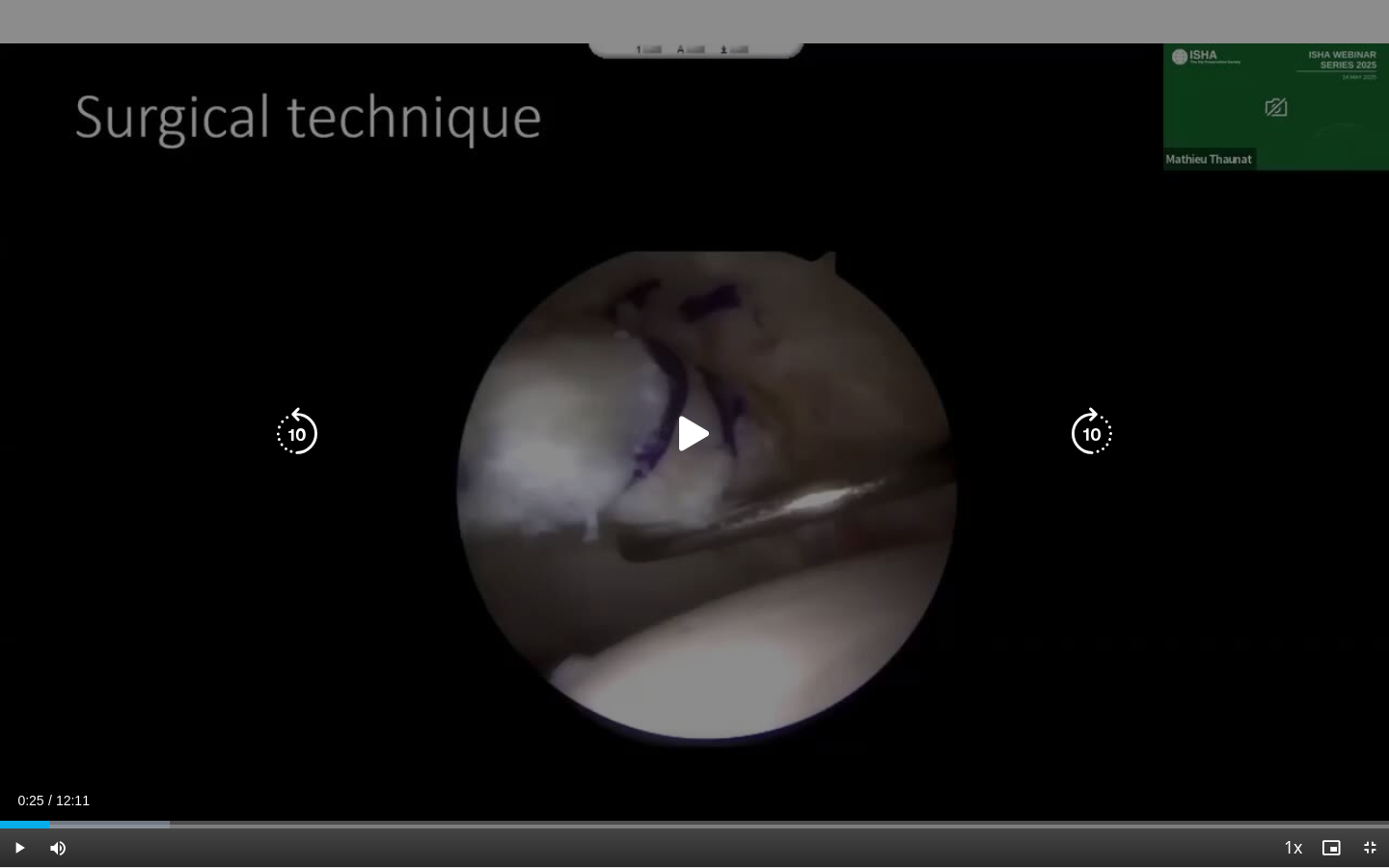 click on "10 seconds
Tap to unmute" at bounding box center (694, 433) 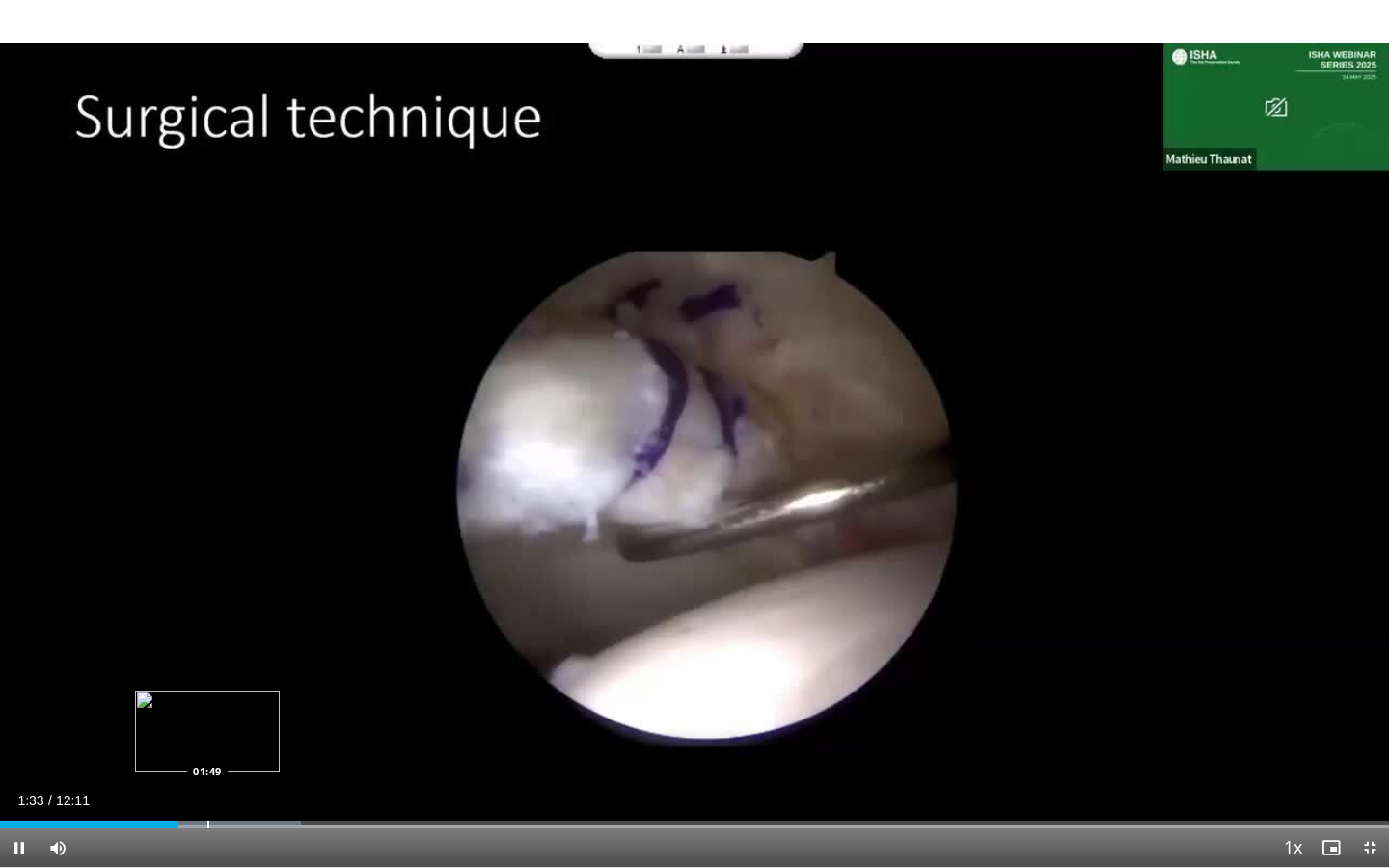 click at bounding box center (208, 825) 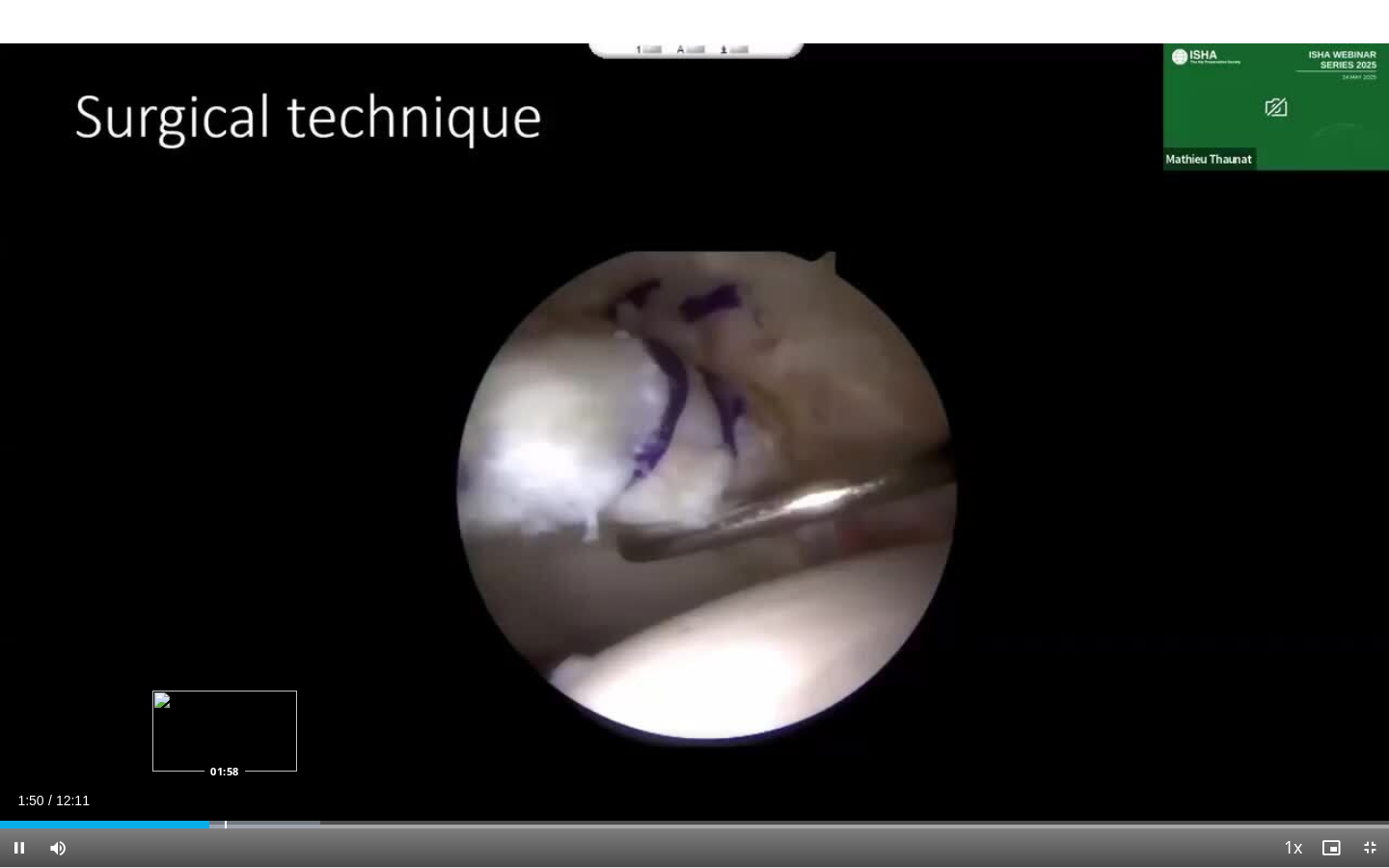 click at bounding box center (226, 825) 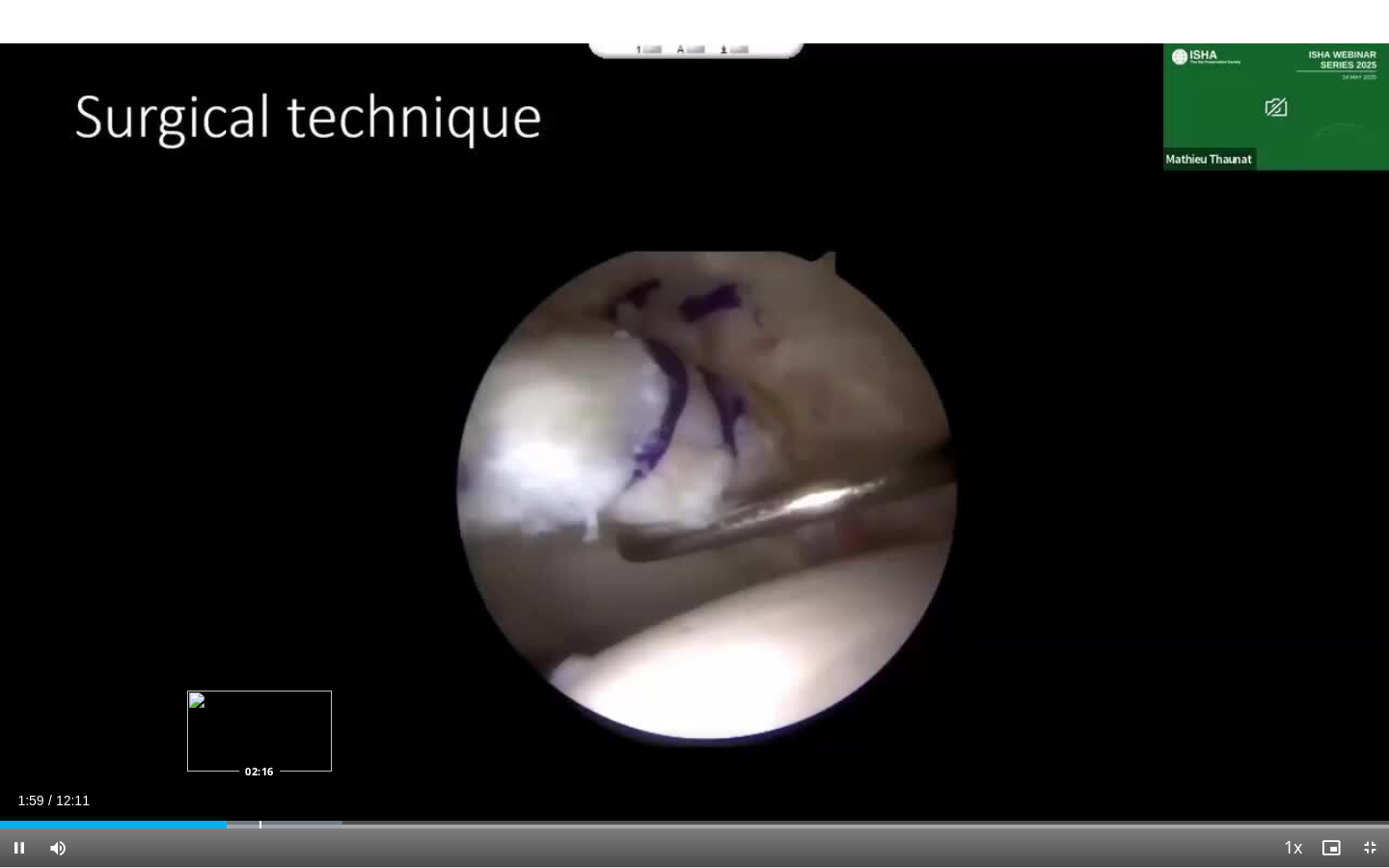 click at bounding box center (260, 825) 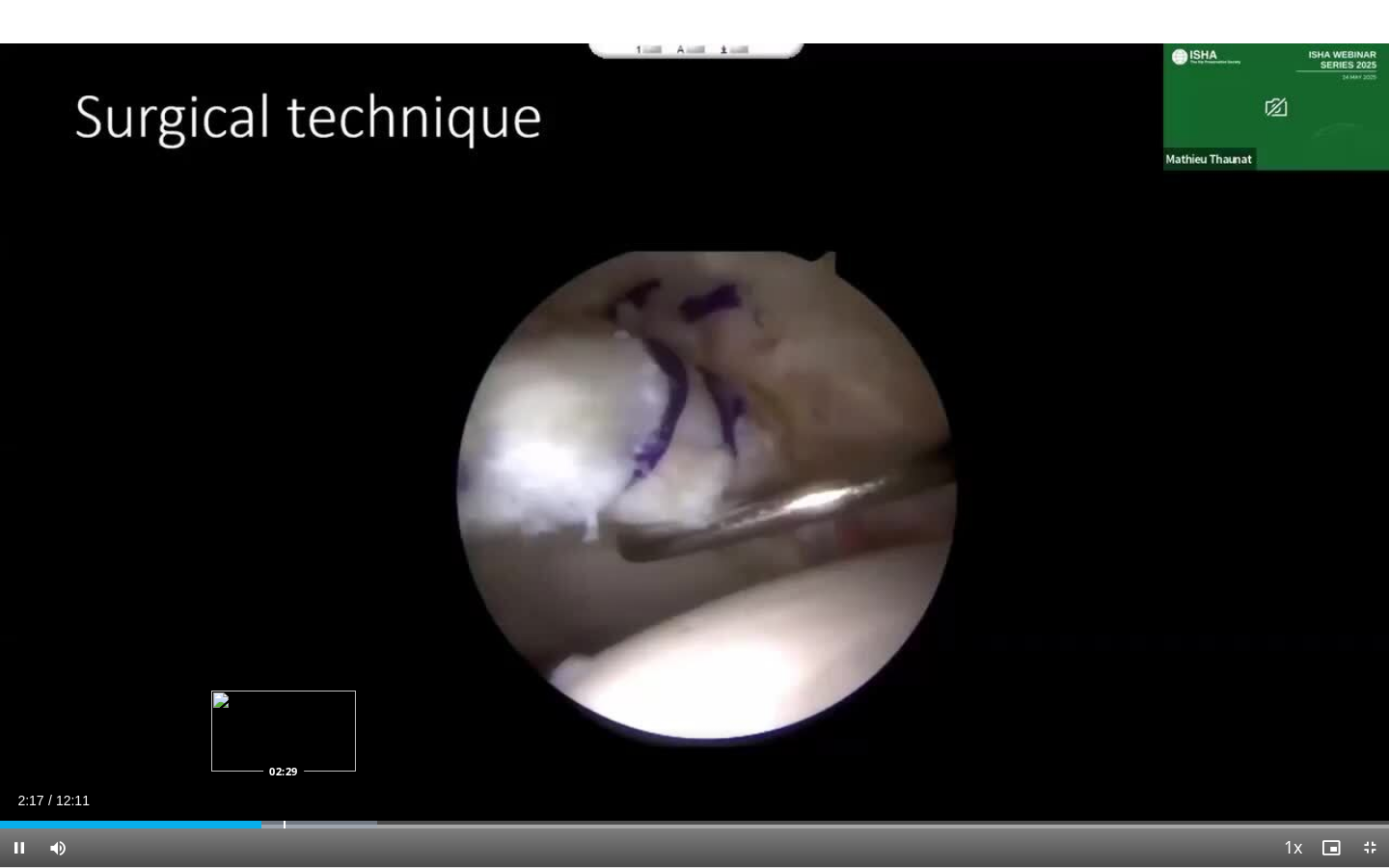 click at bounding box center [285, 825] 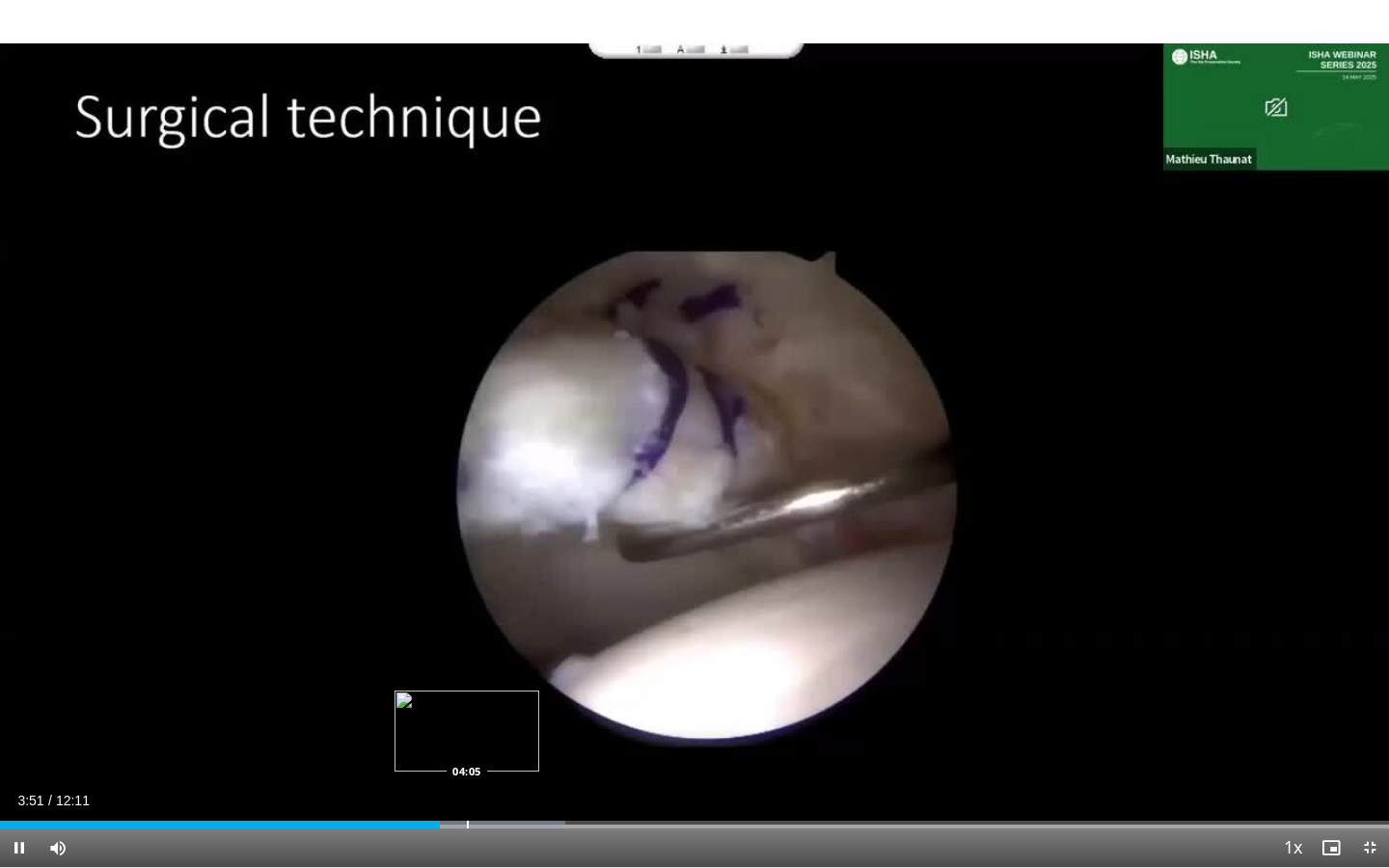 click at bounding box center (468, 825) 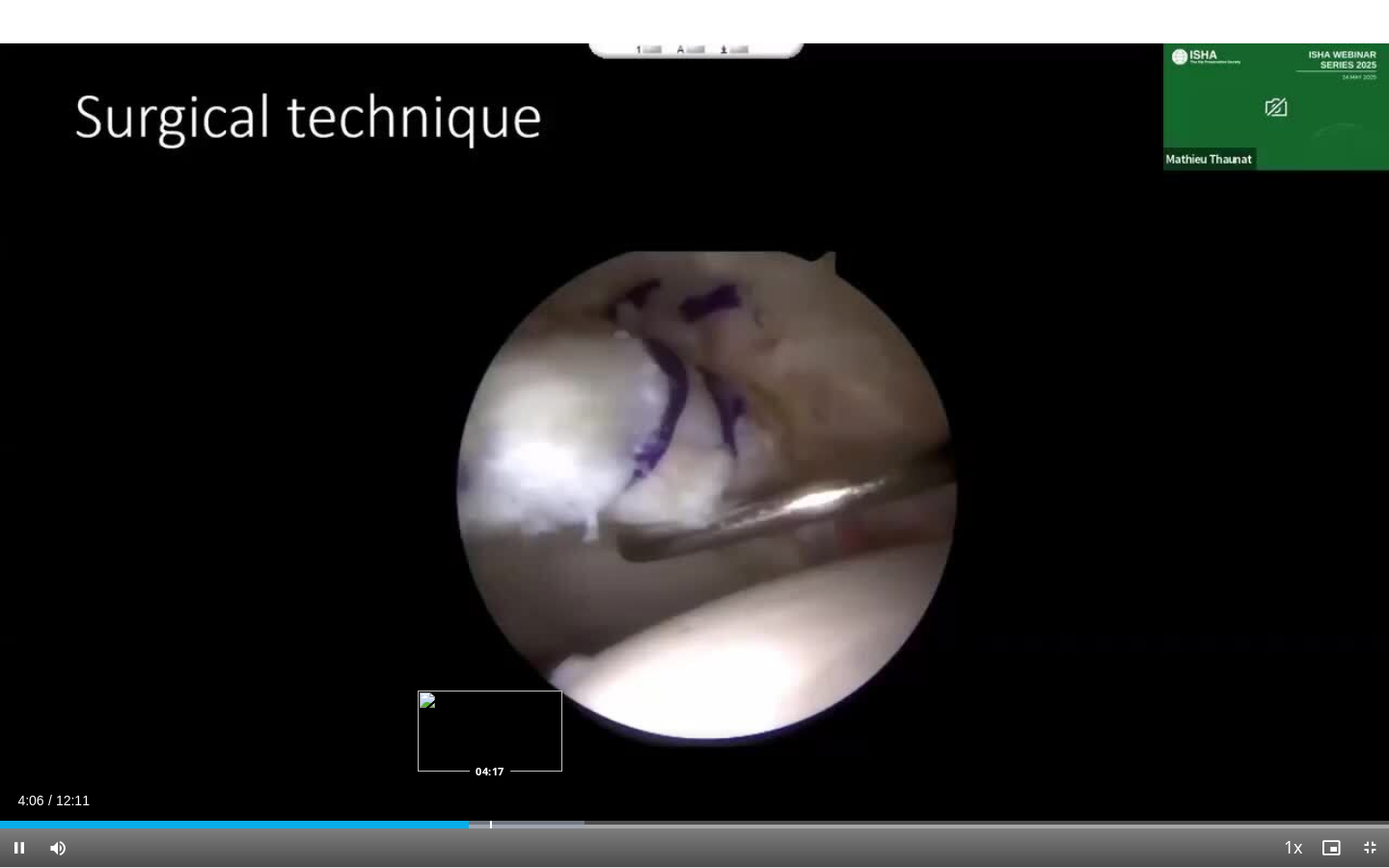 click at bounding box center (491, 825) 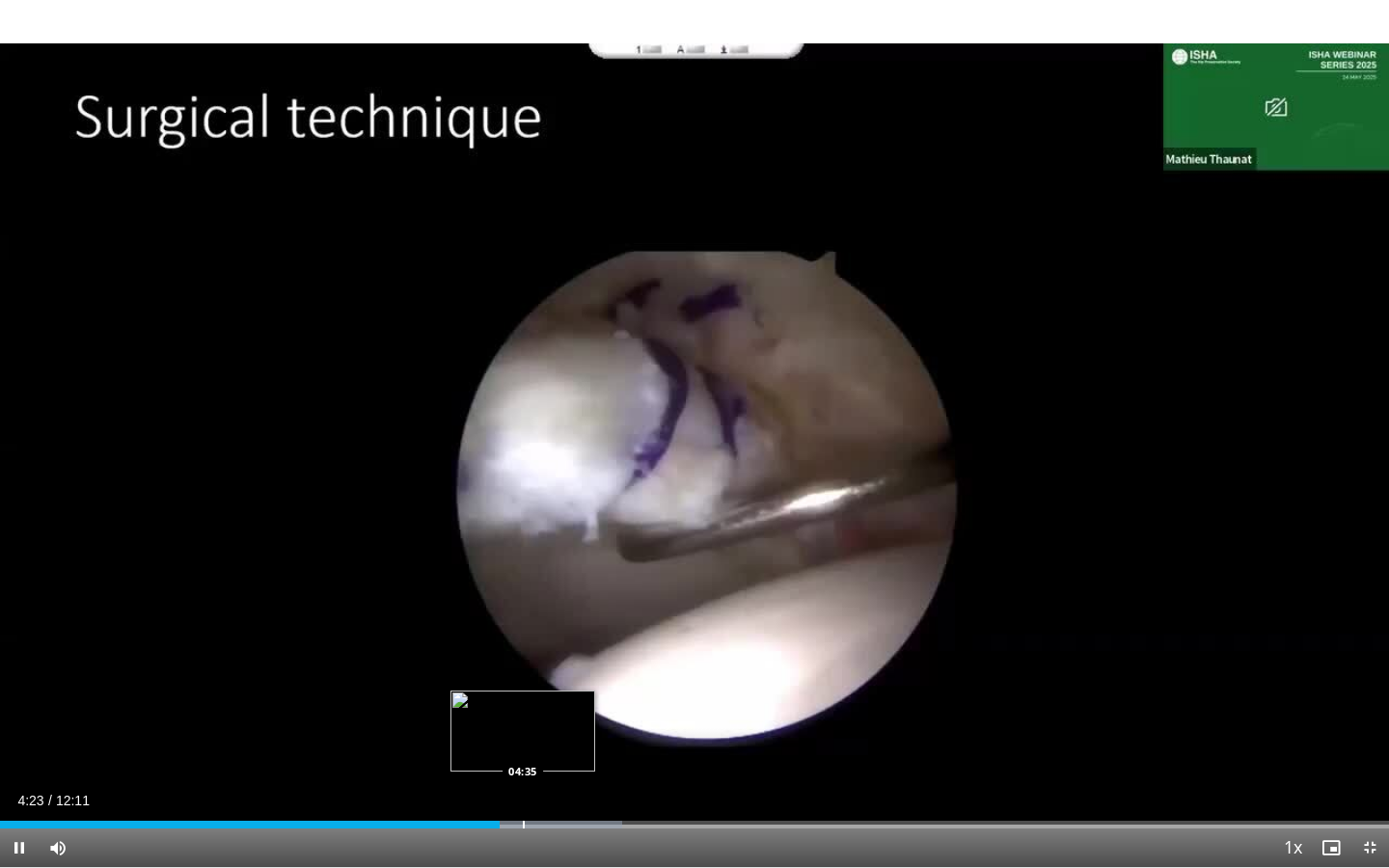 click at bounding box center (524, 825) 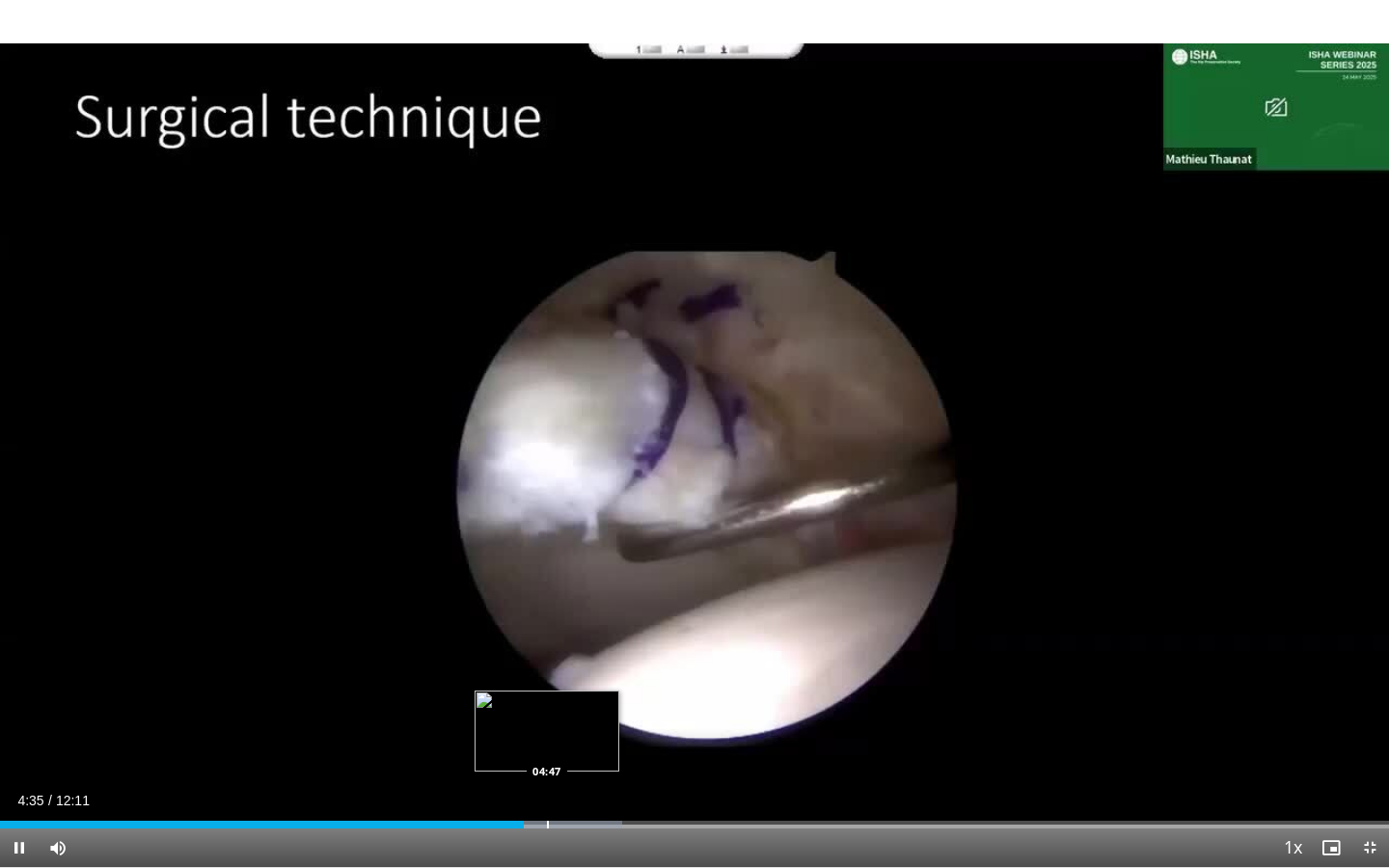 click at bounding box center (548, 825) 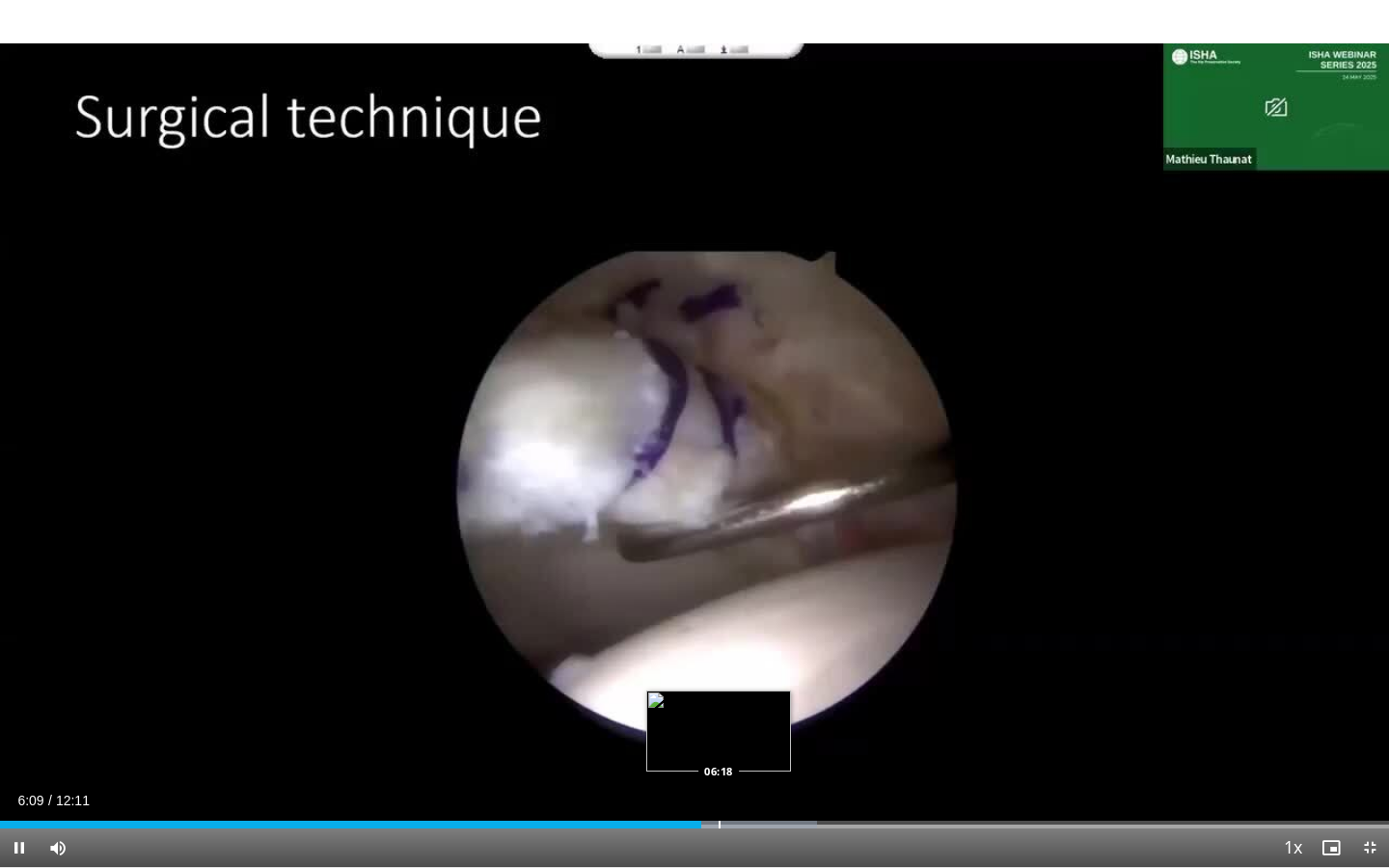 click at bounding box center [720, 825] 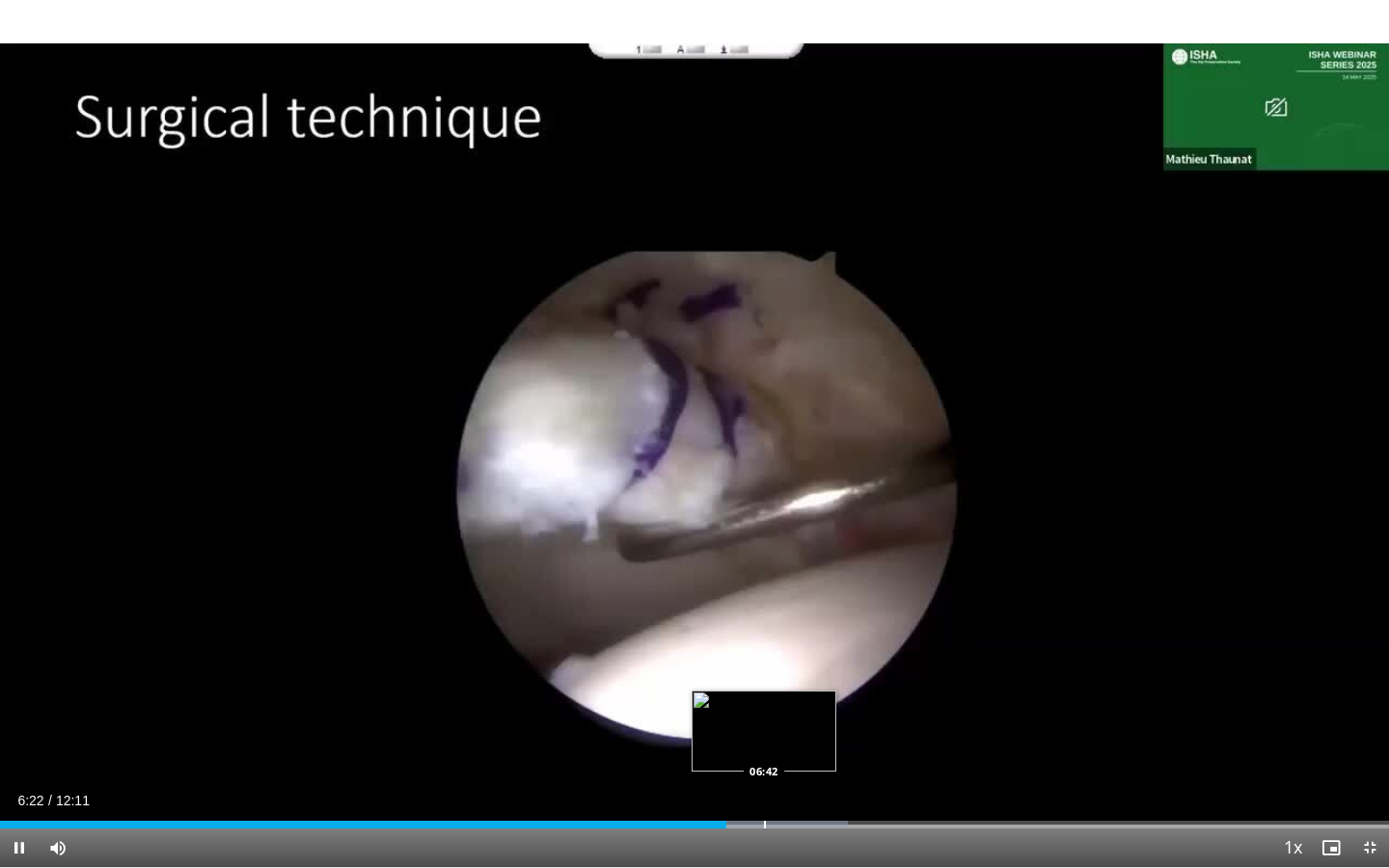 click at bounding box center (765, 825) 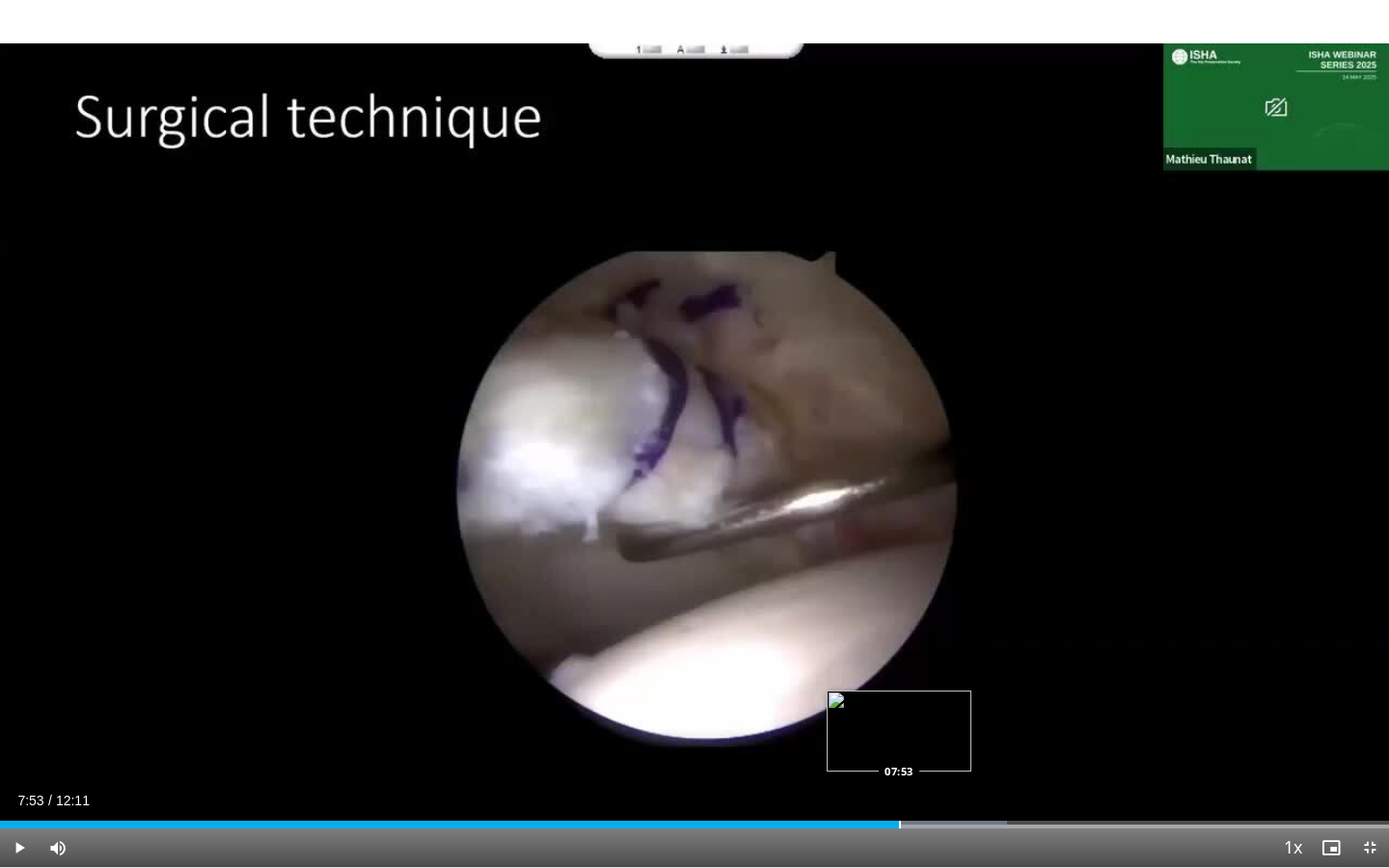 click at bounding box center [900, 825] 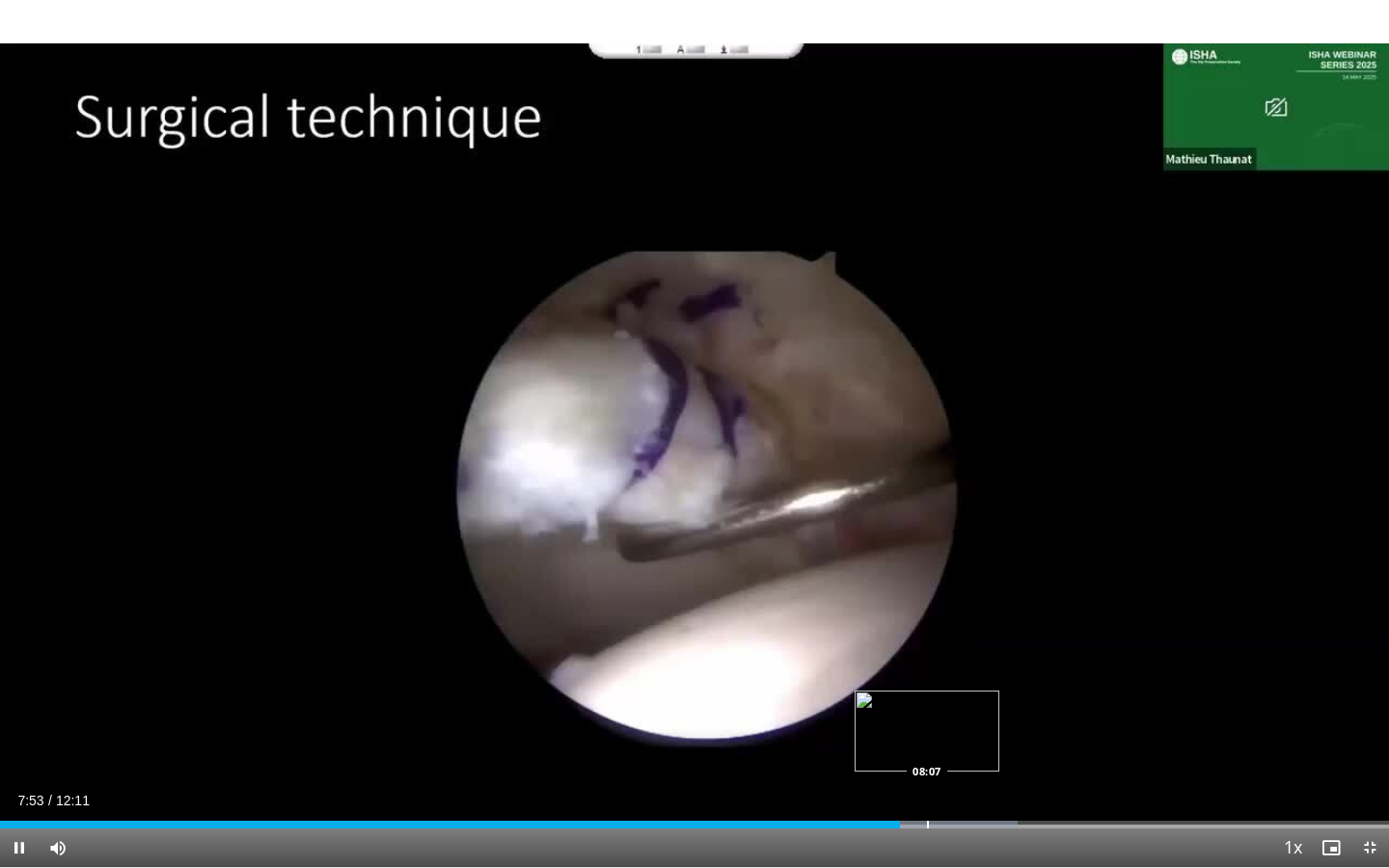 click at bounding box center (928, 825) 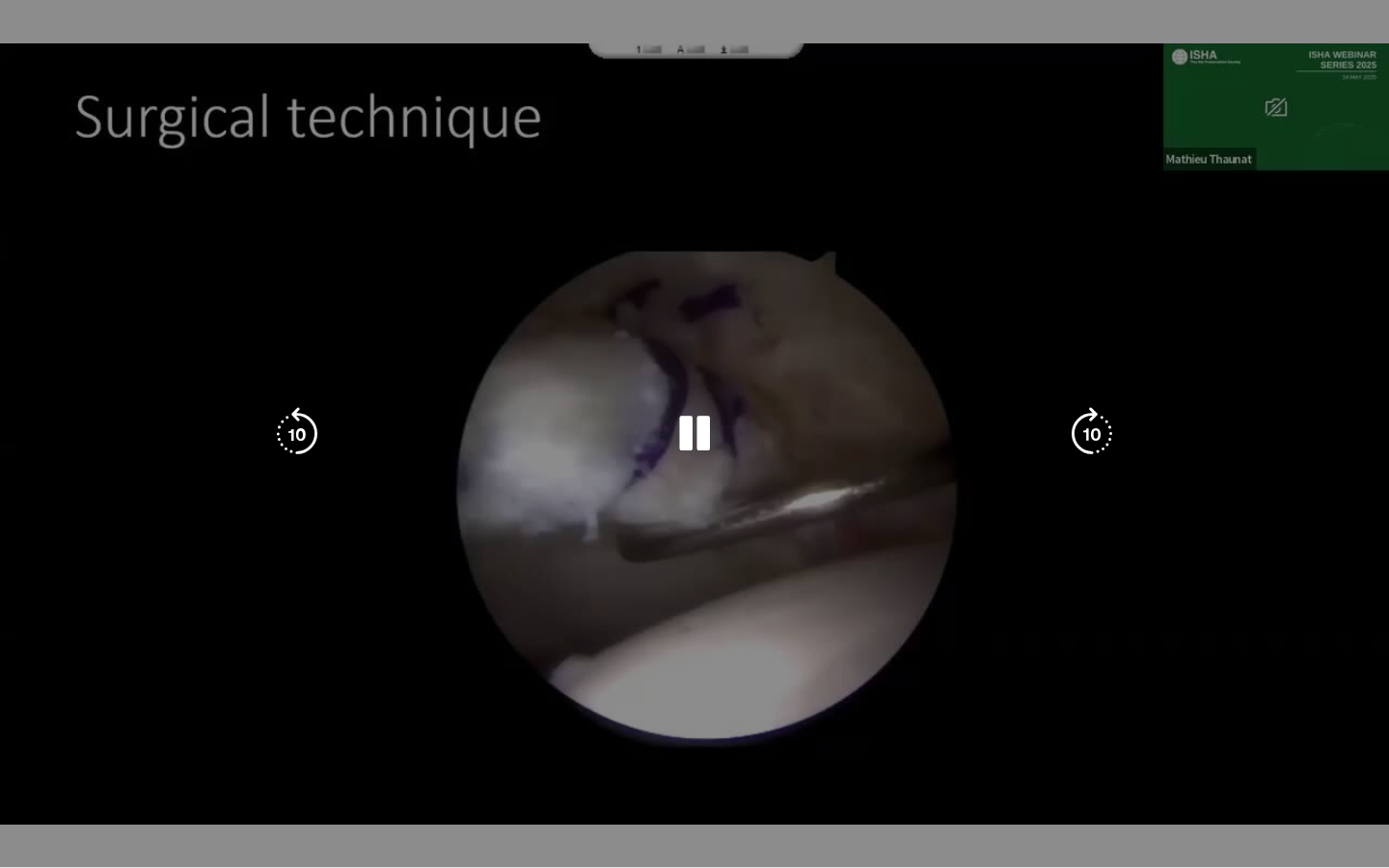 click on "**********" at bounding box center (694, 434) 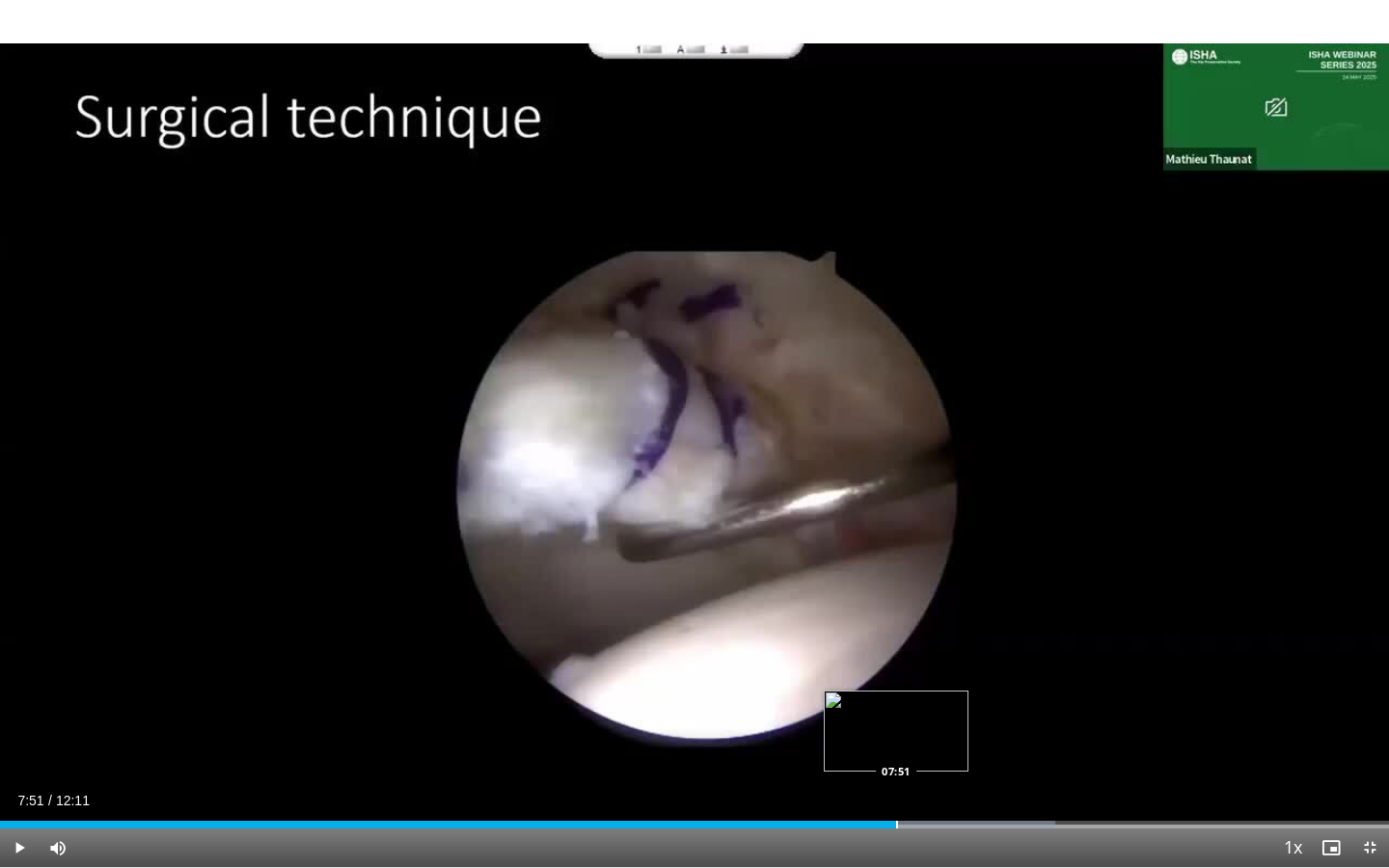 click on "Loaded :  75.98% 08:11 07:51" at bounding box center [694, 819] 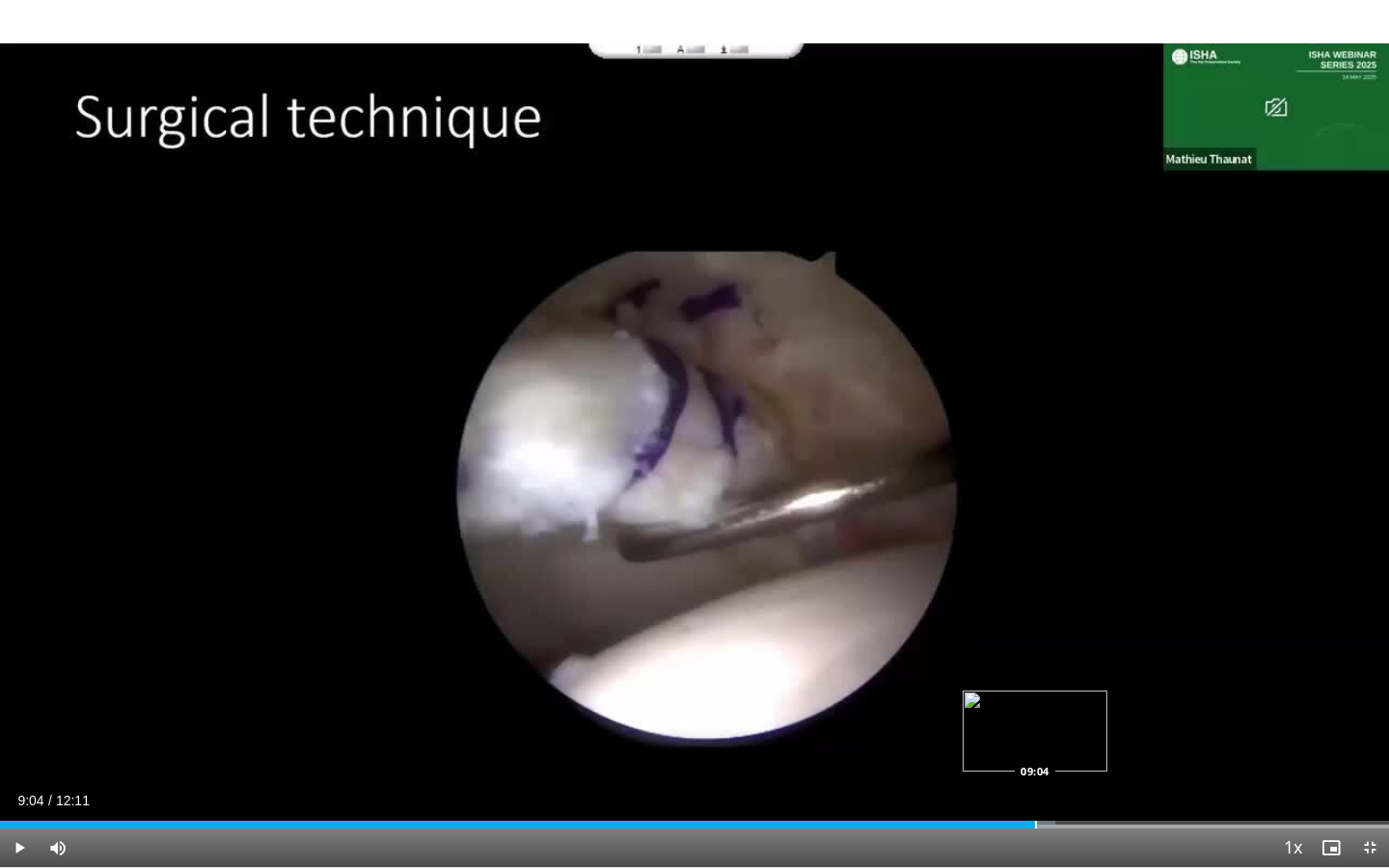 click on "Loaded :  75.98% 07:58 09:04" at bounding box center [694, 819] 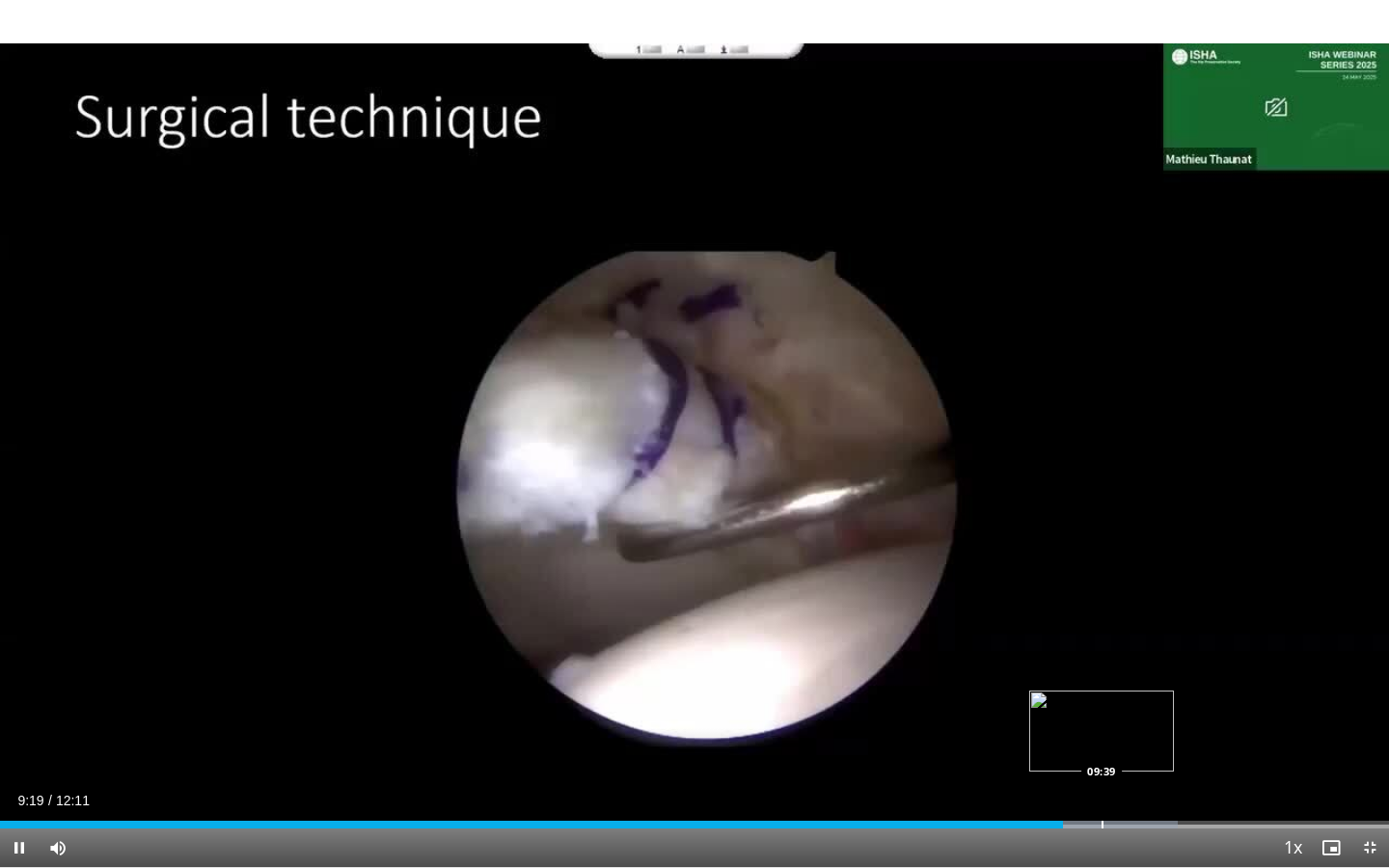 click at bounding box center (1103, 825) 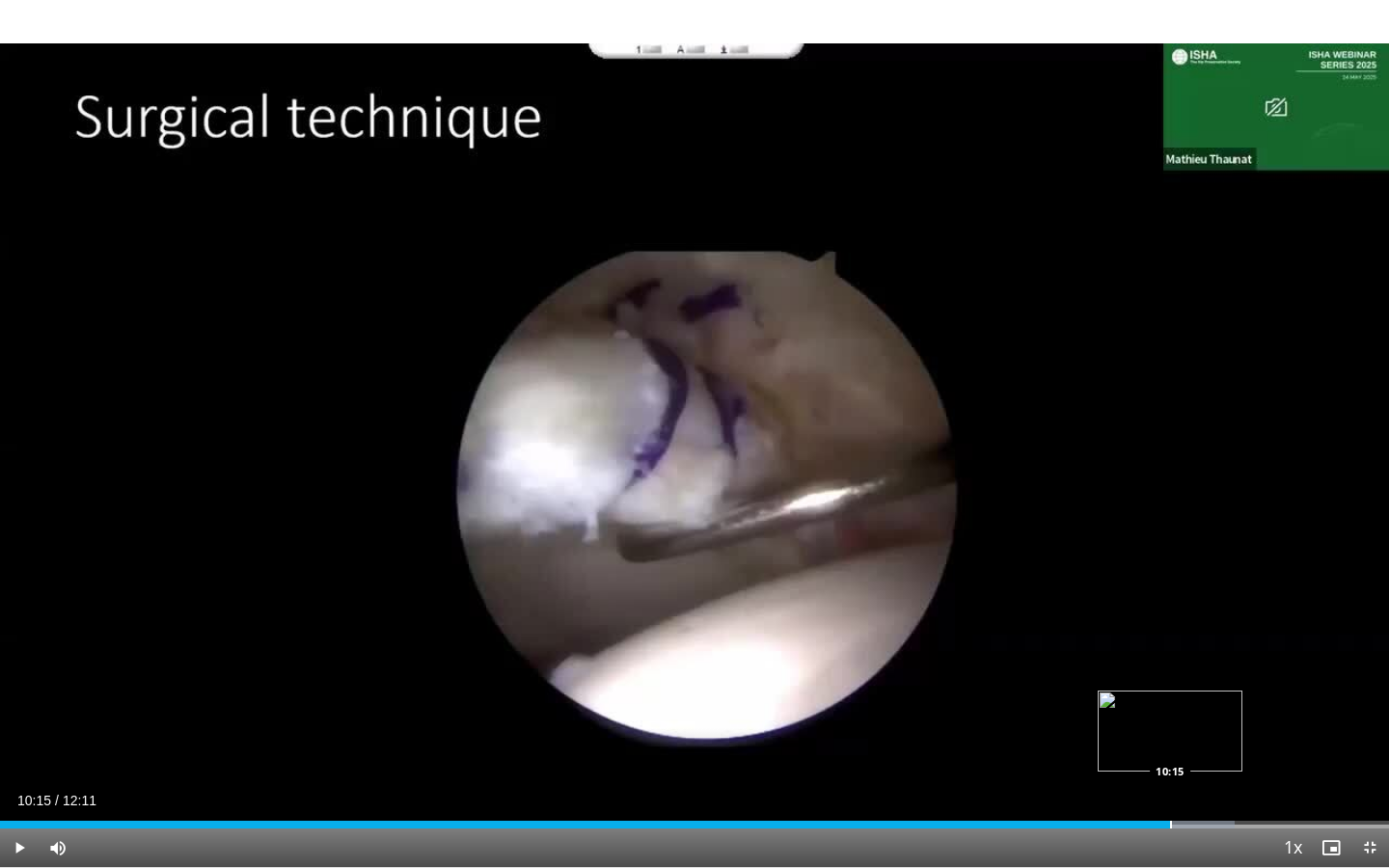 click at bounding box center [1171, 825] 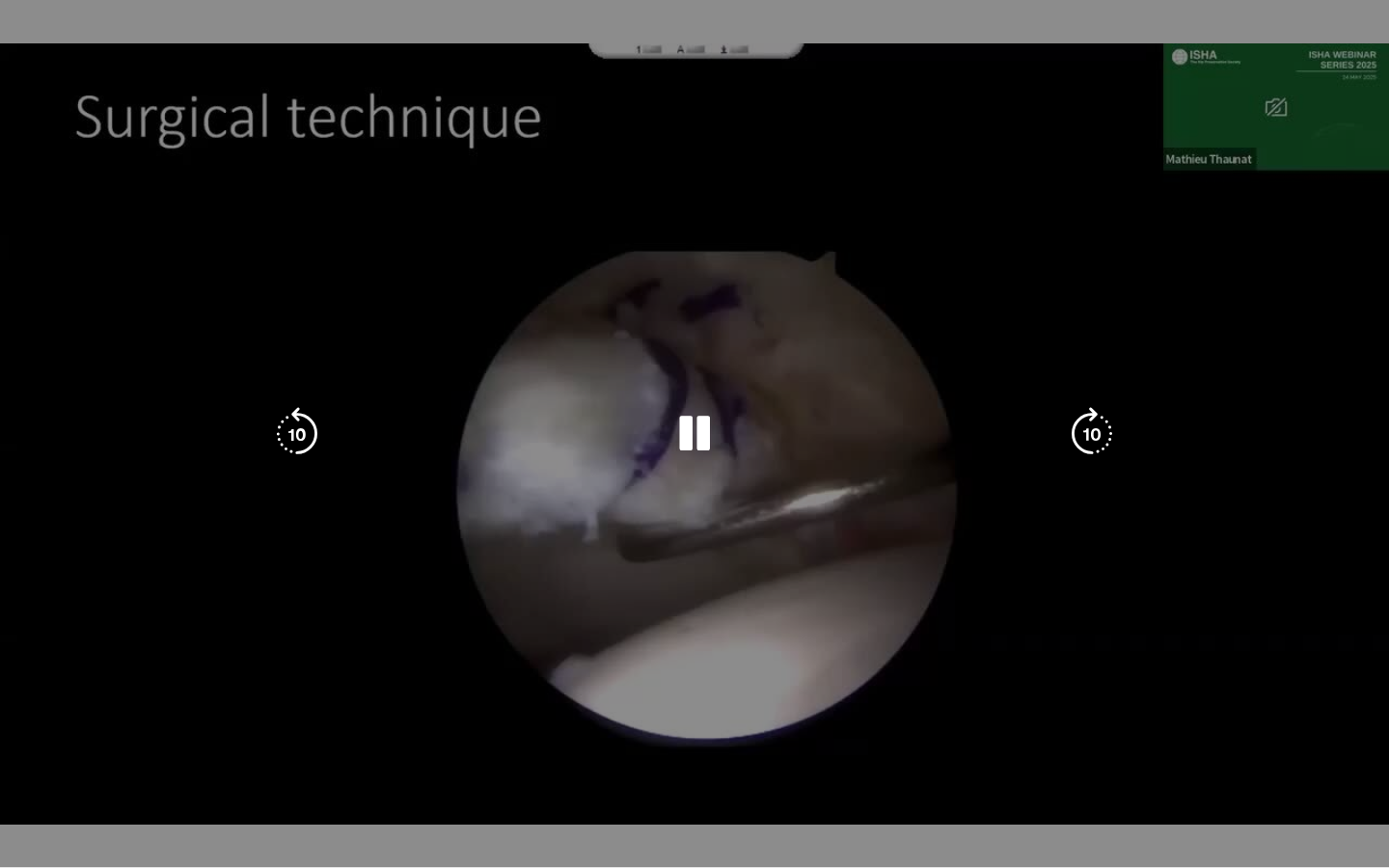 click at bounding box center [1204, 863] 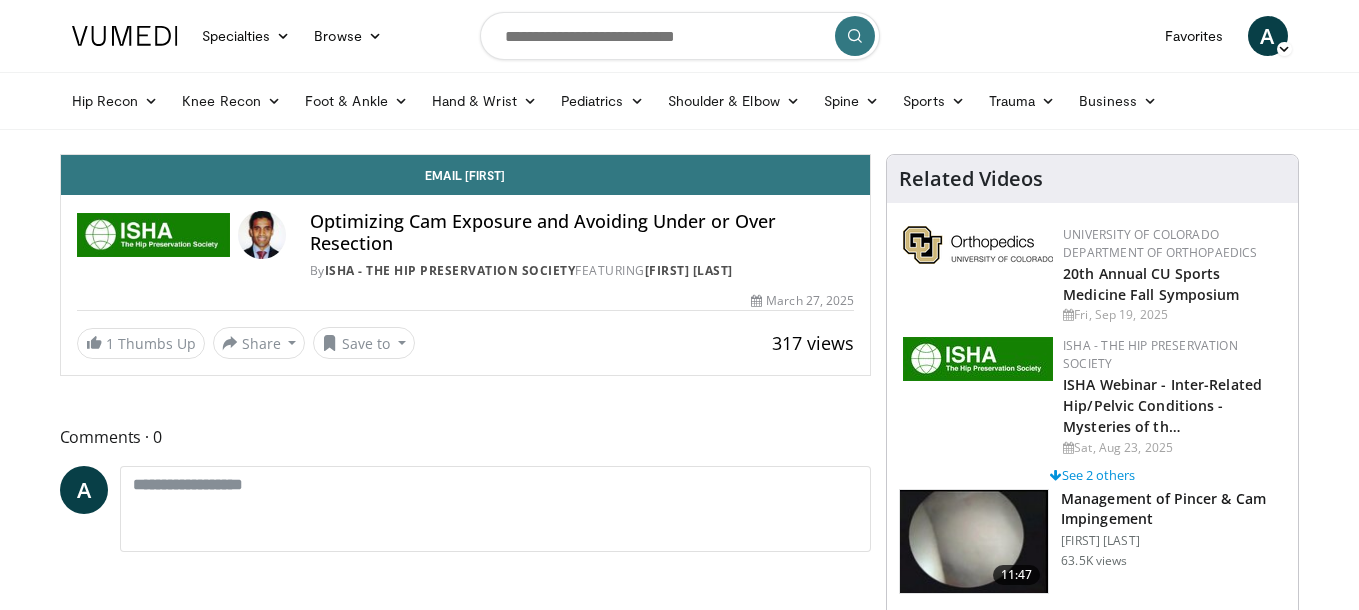 scroll, scrollTop: 0, scrollLeft: 0, axis: both 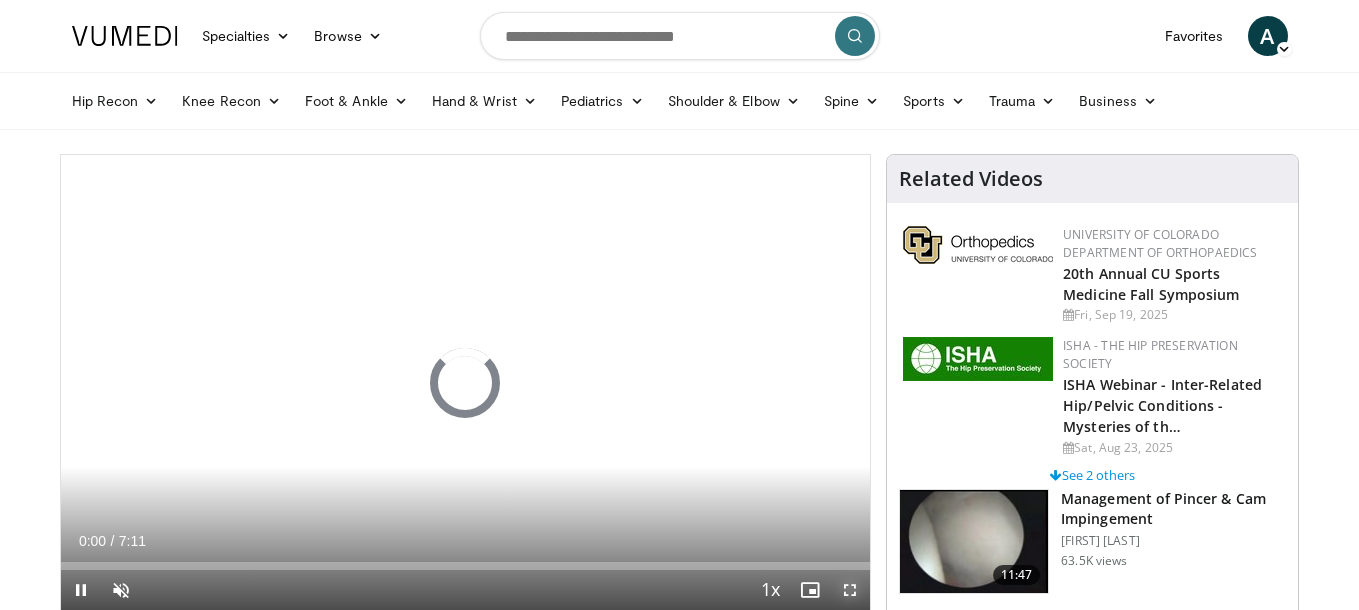 click at bounding box center (850, 590) 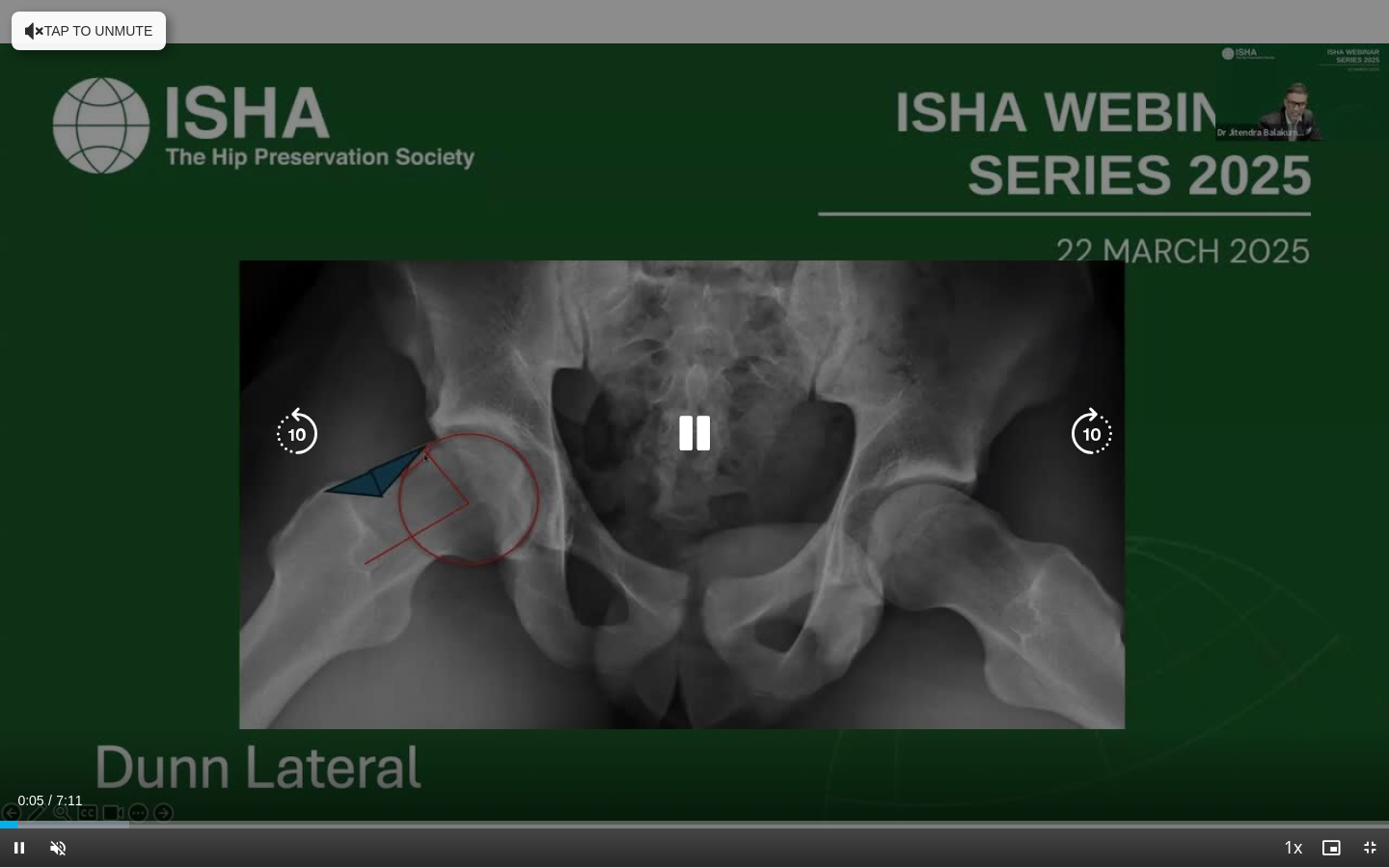 click on "Tap to unmute" at bounding box center (89, 31) 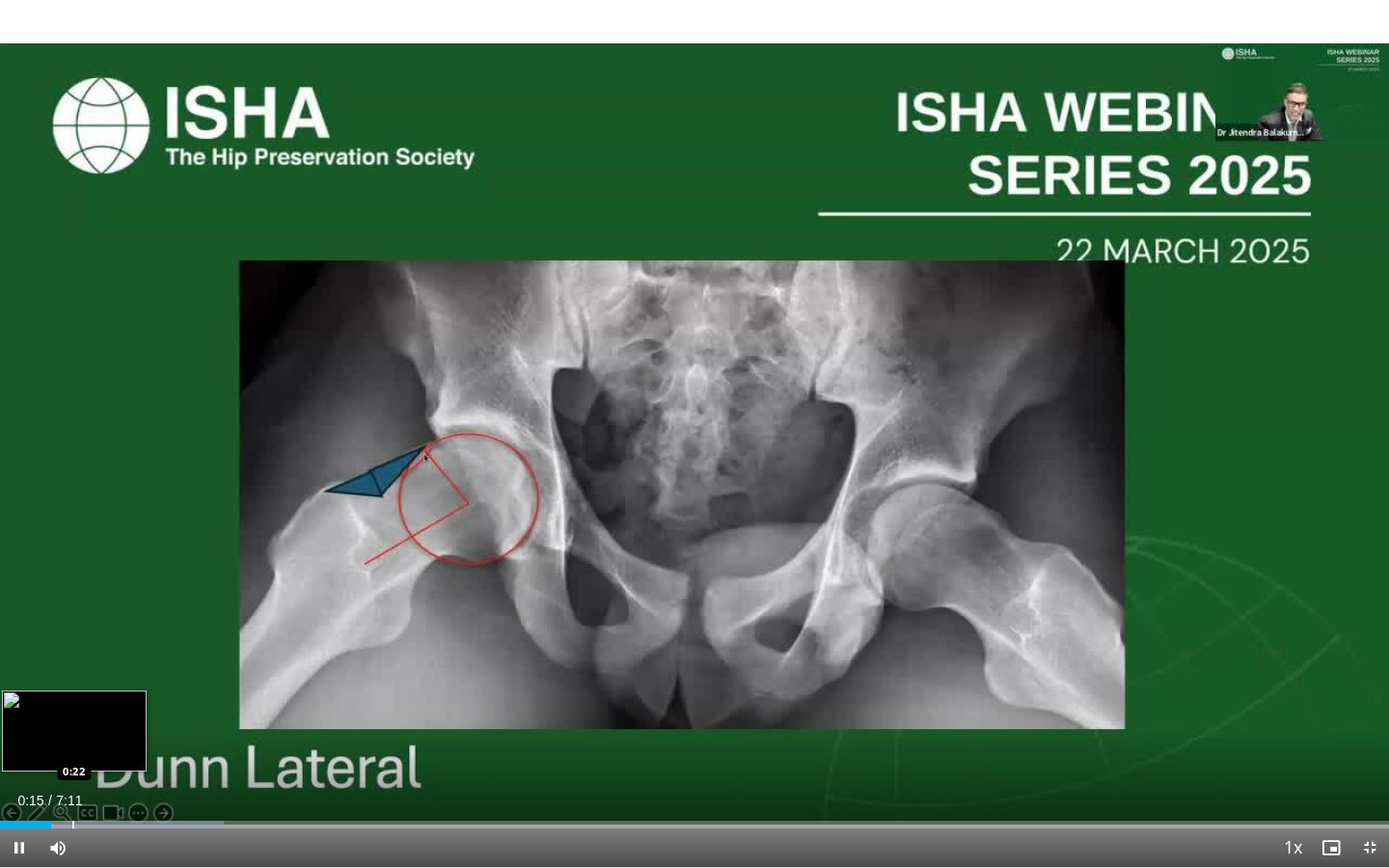 click at bounding box center [73, 825] 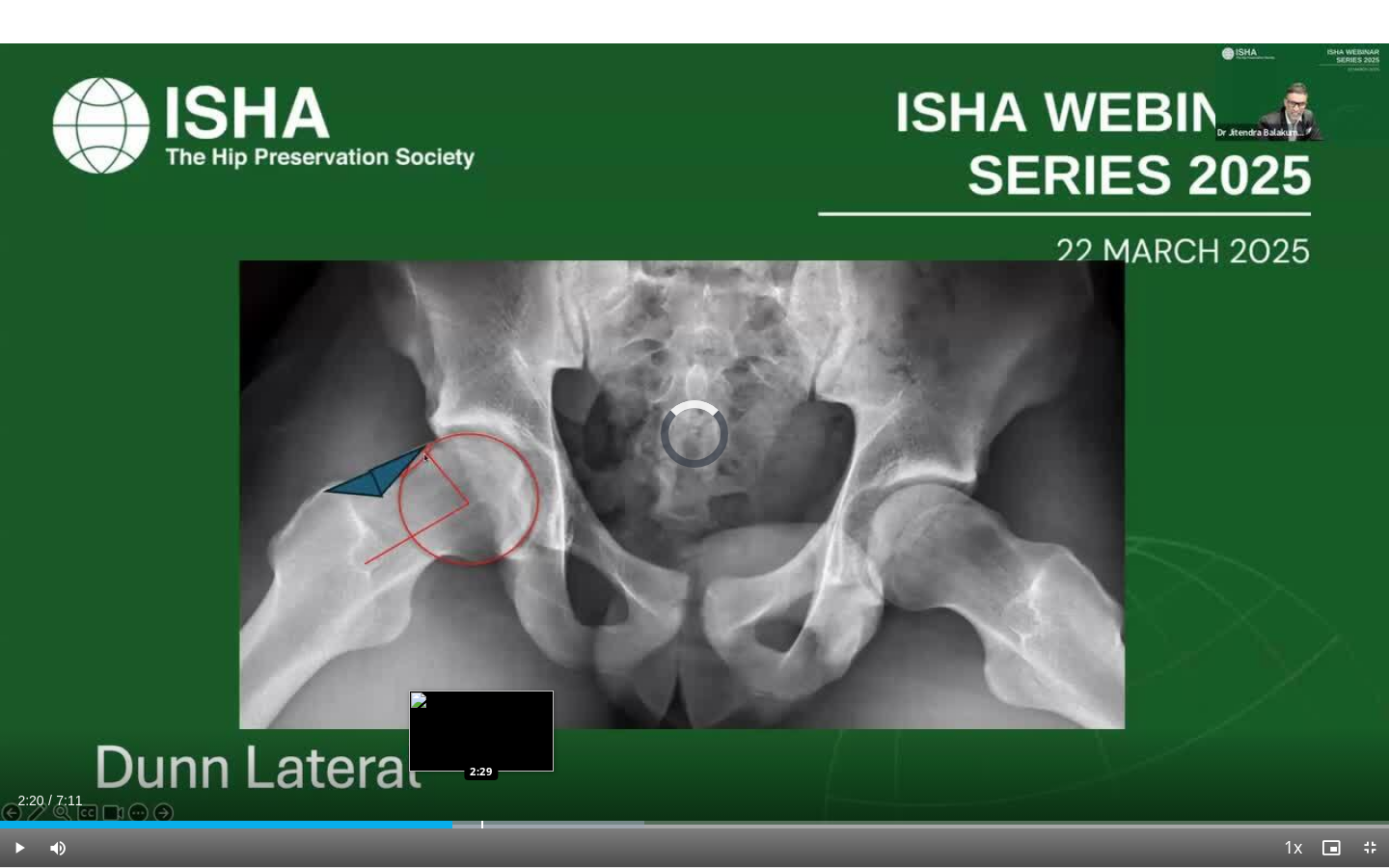 click at bounding box center [482, 825] 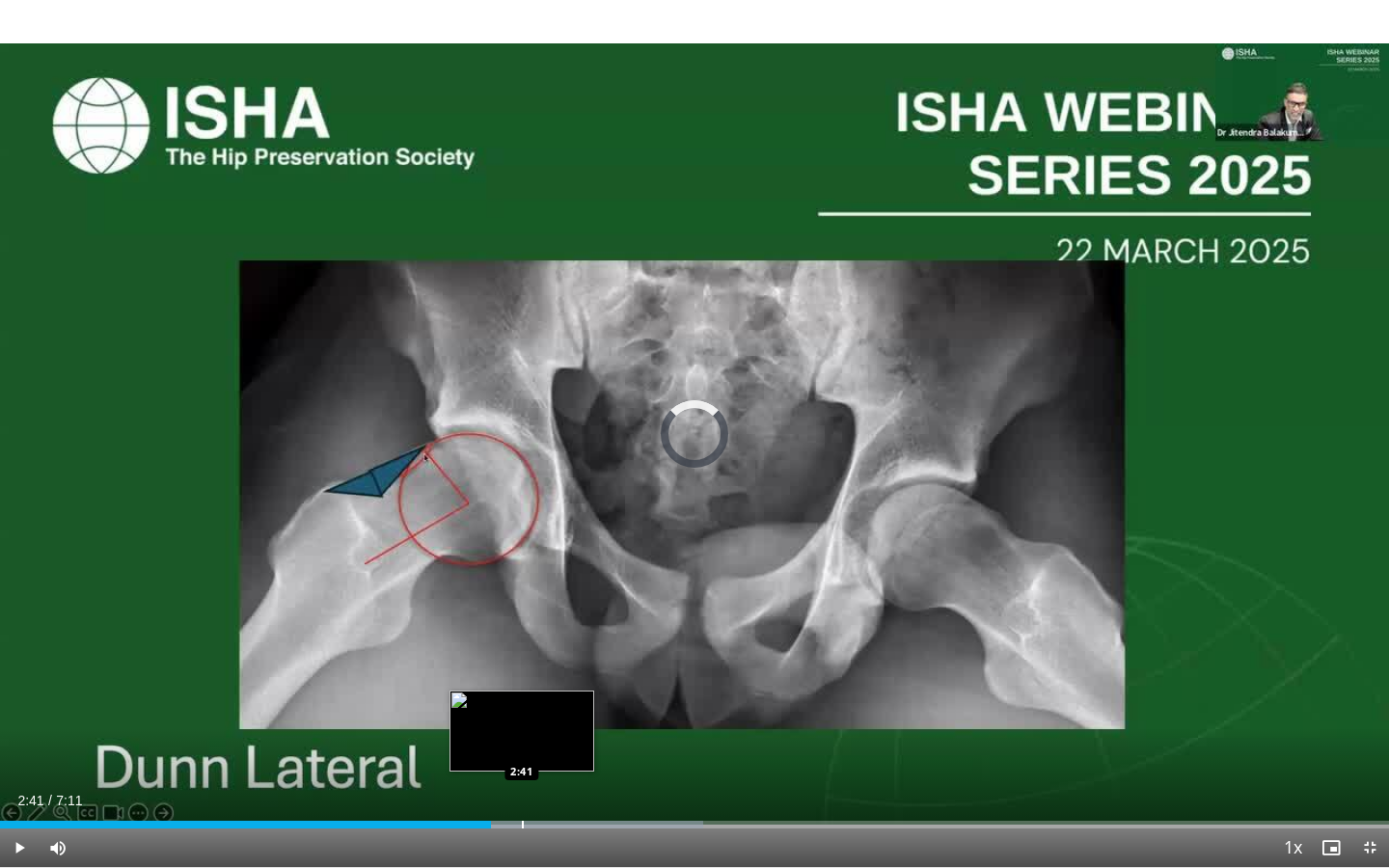 click on "Loaded :  50.61% 2:41 2:41" at bounding box center [694, 825] 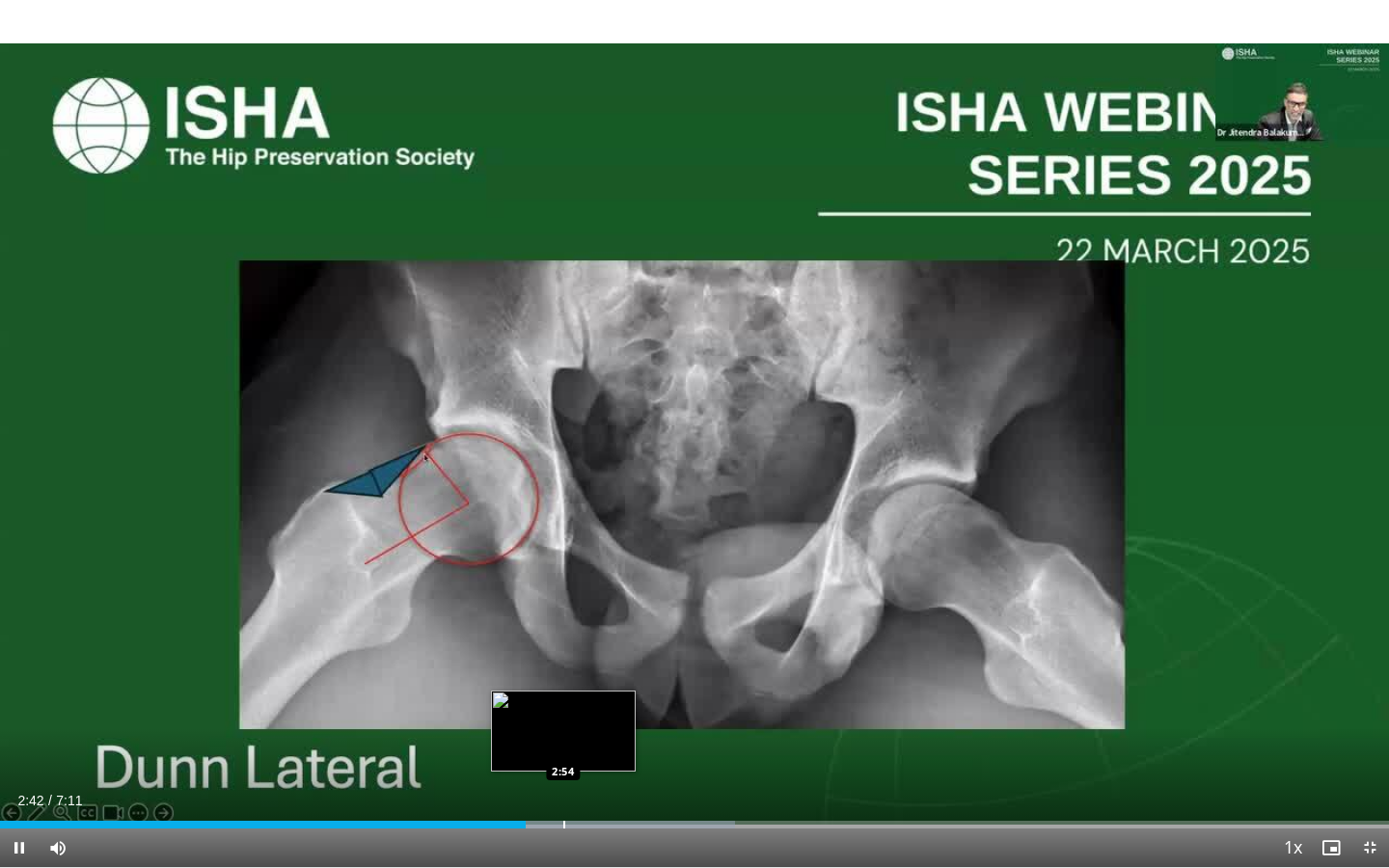 click at bounding box center (564, 825) 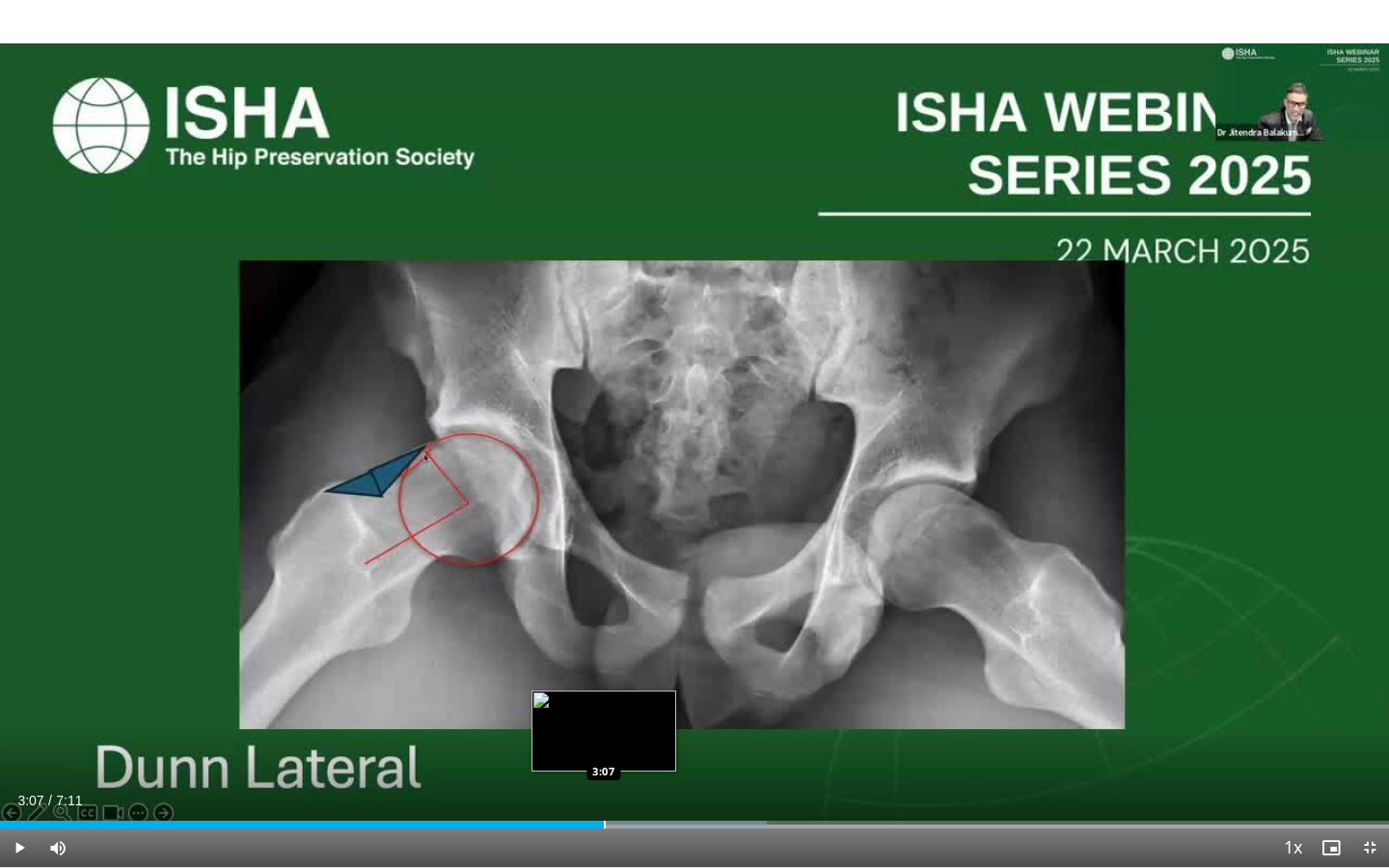 click at bounding box center (605, 825) 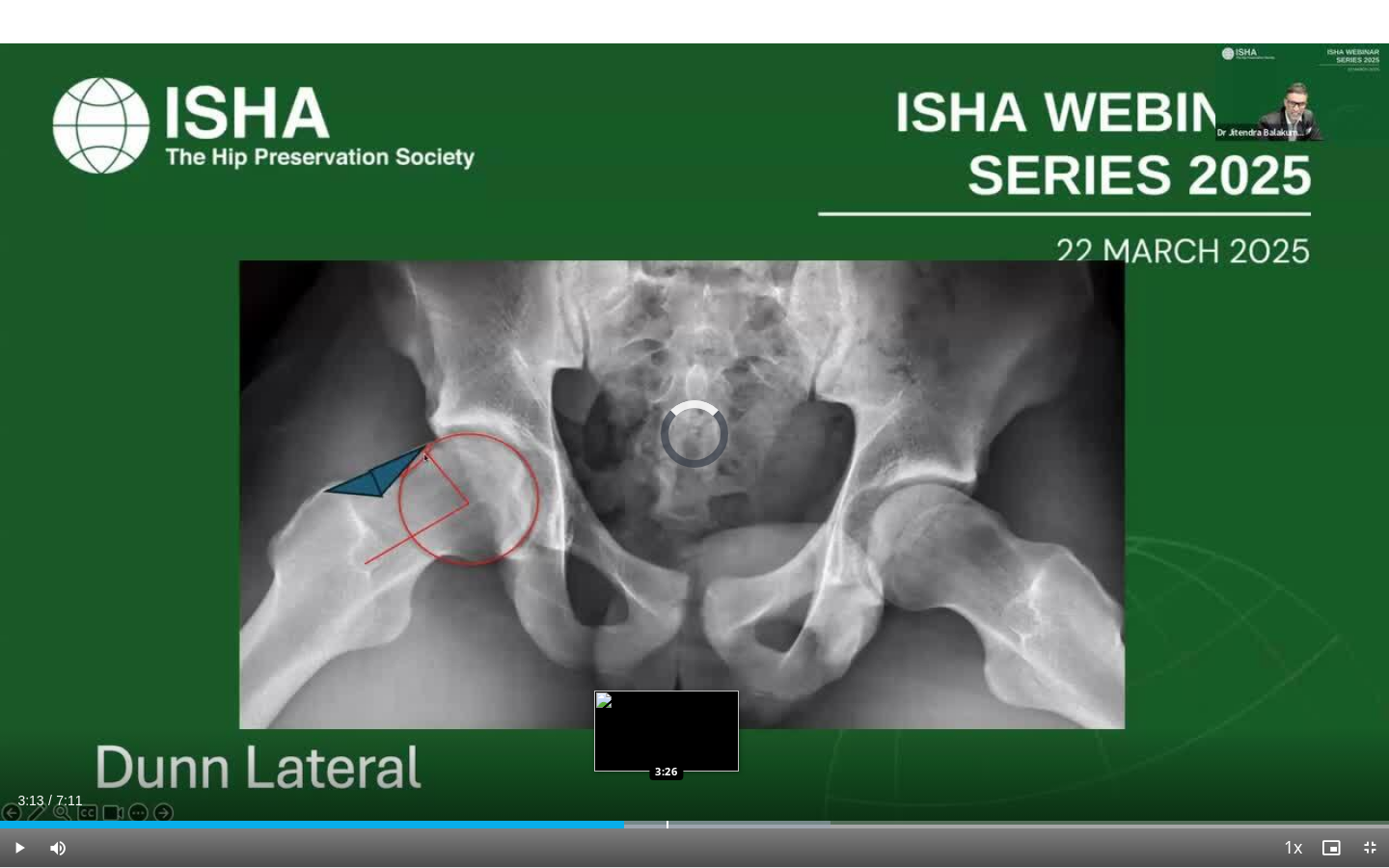 click at bounding box center [667, 825] 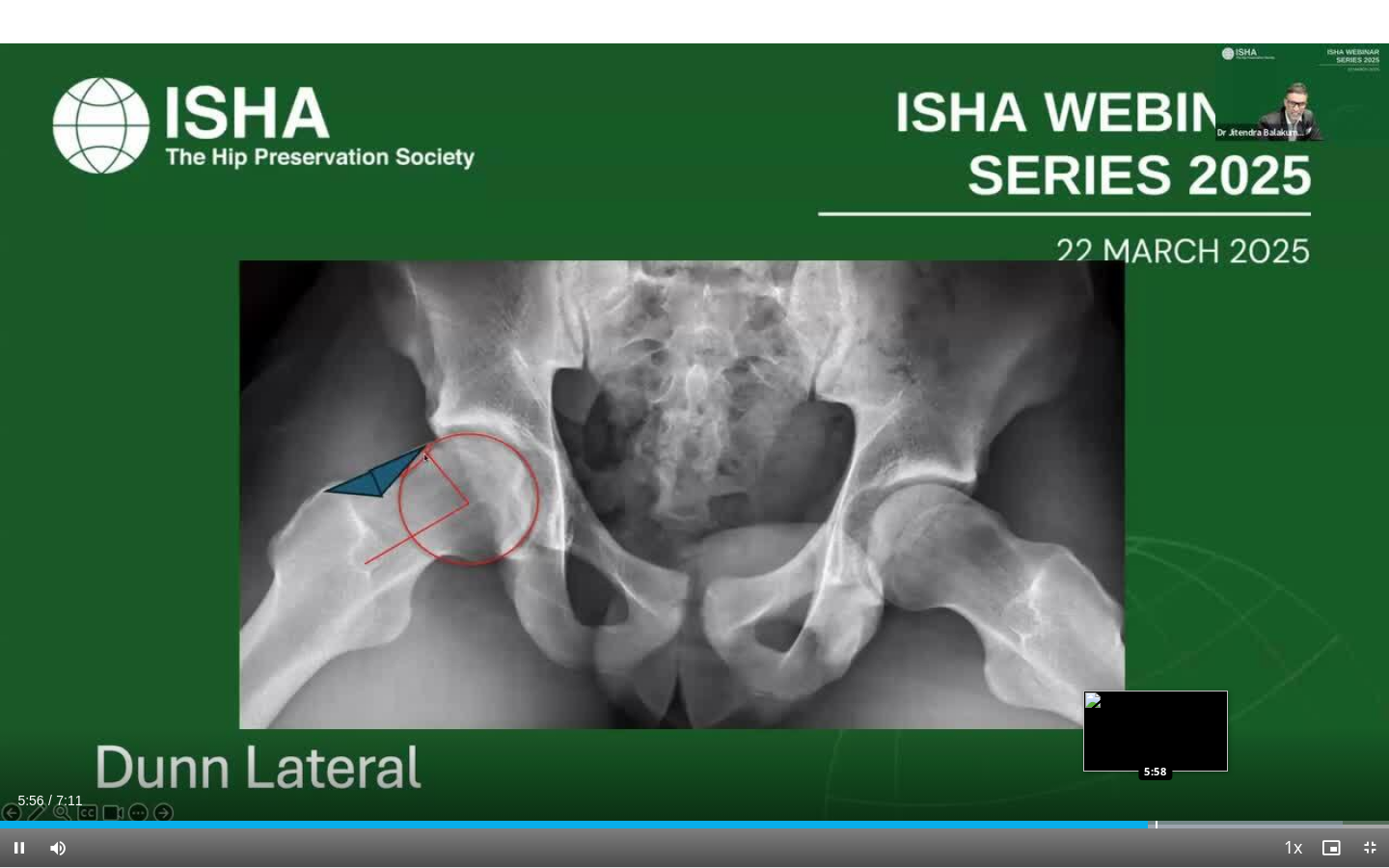 click at bounding box center (1157, 825) 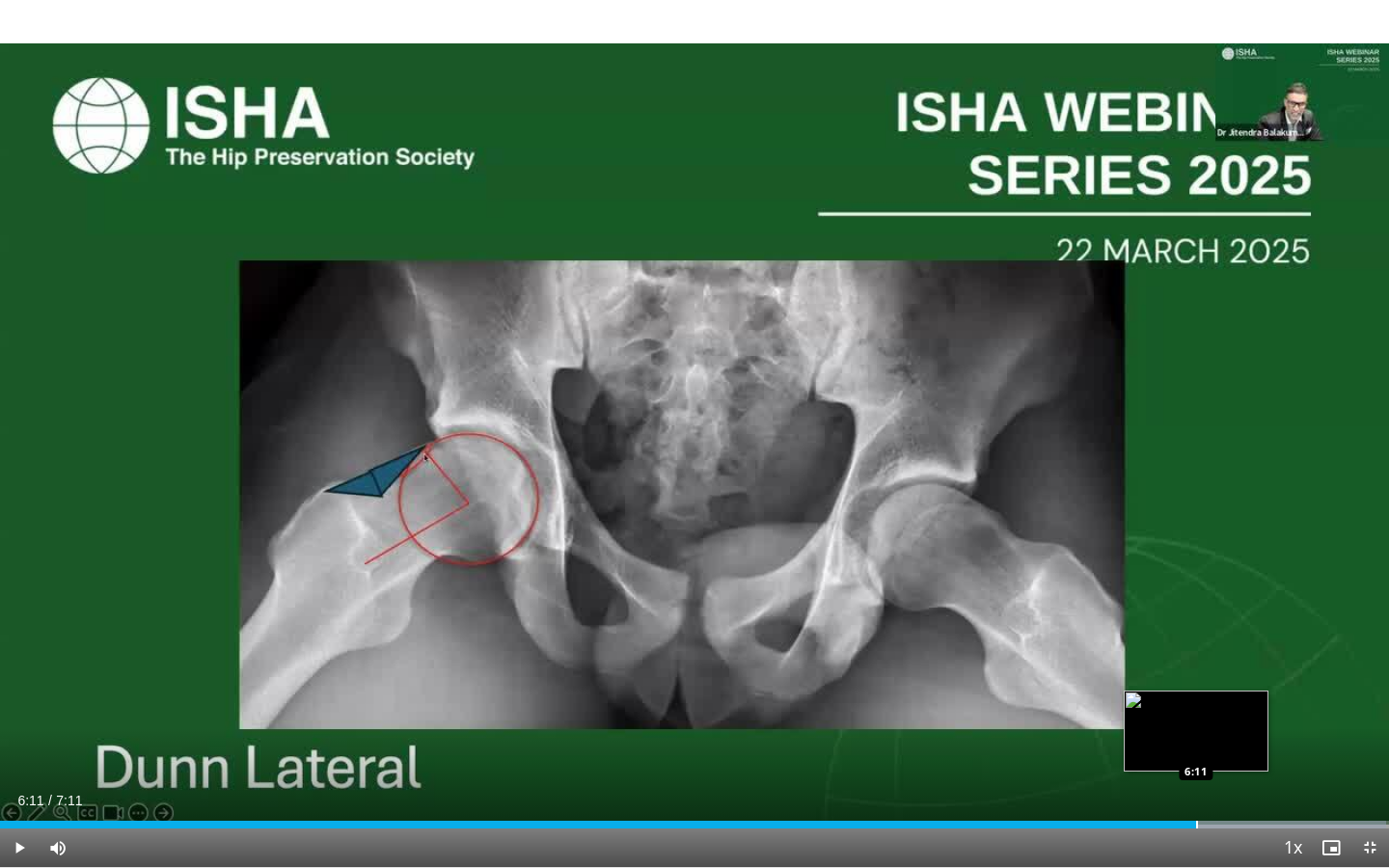 click at bounding box center (1197, 825) 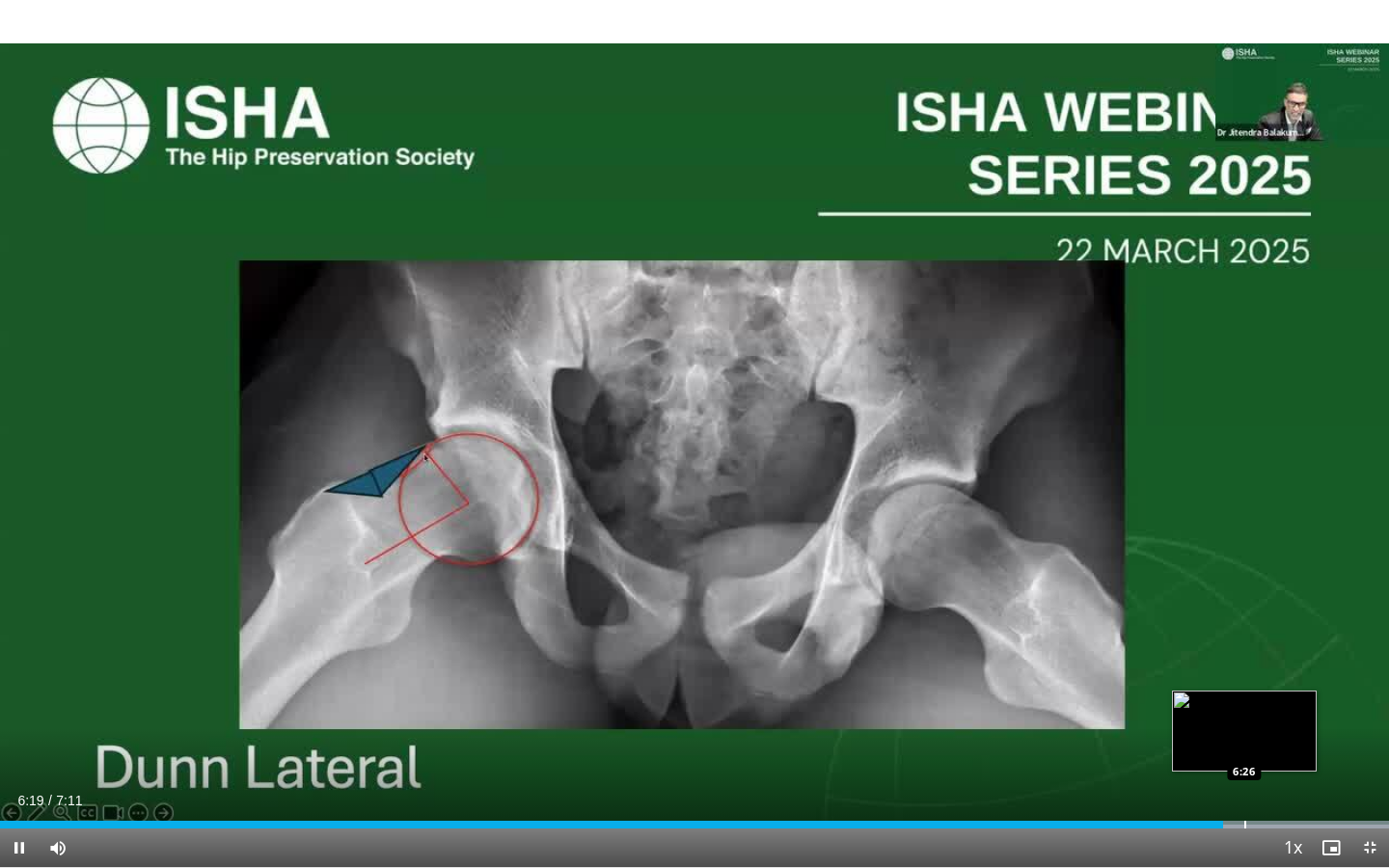 click at bounding box center (1245, 825) 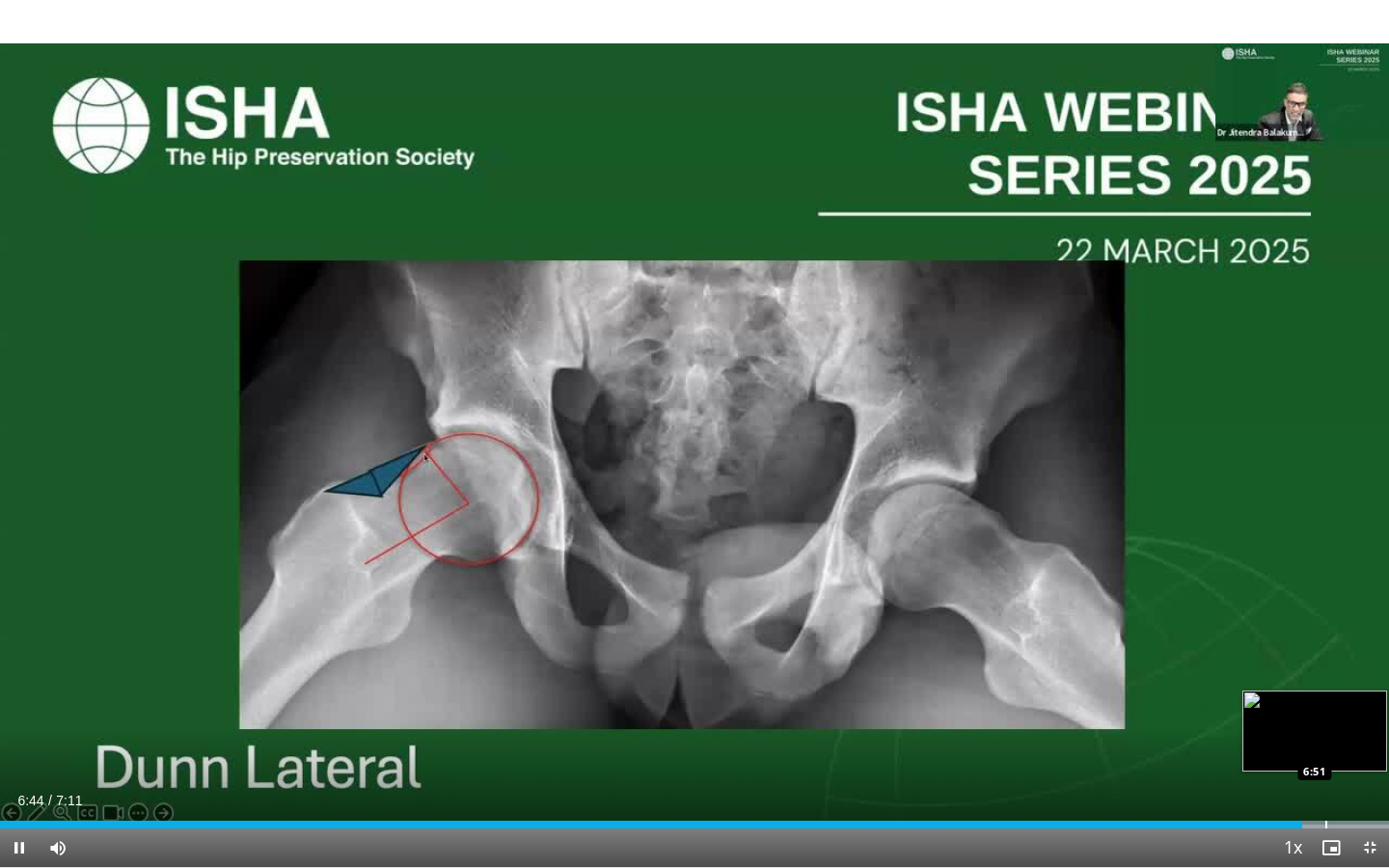 click at bounding box center [1326, 825] 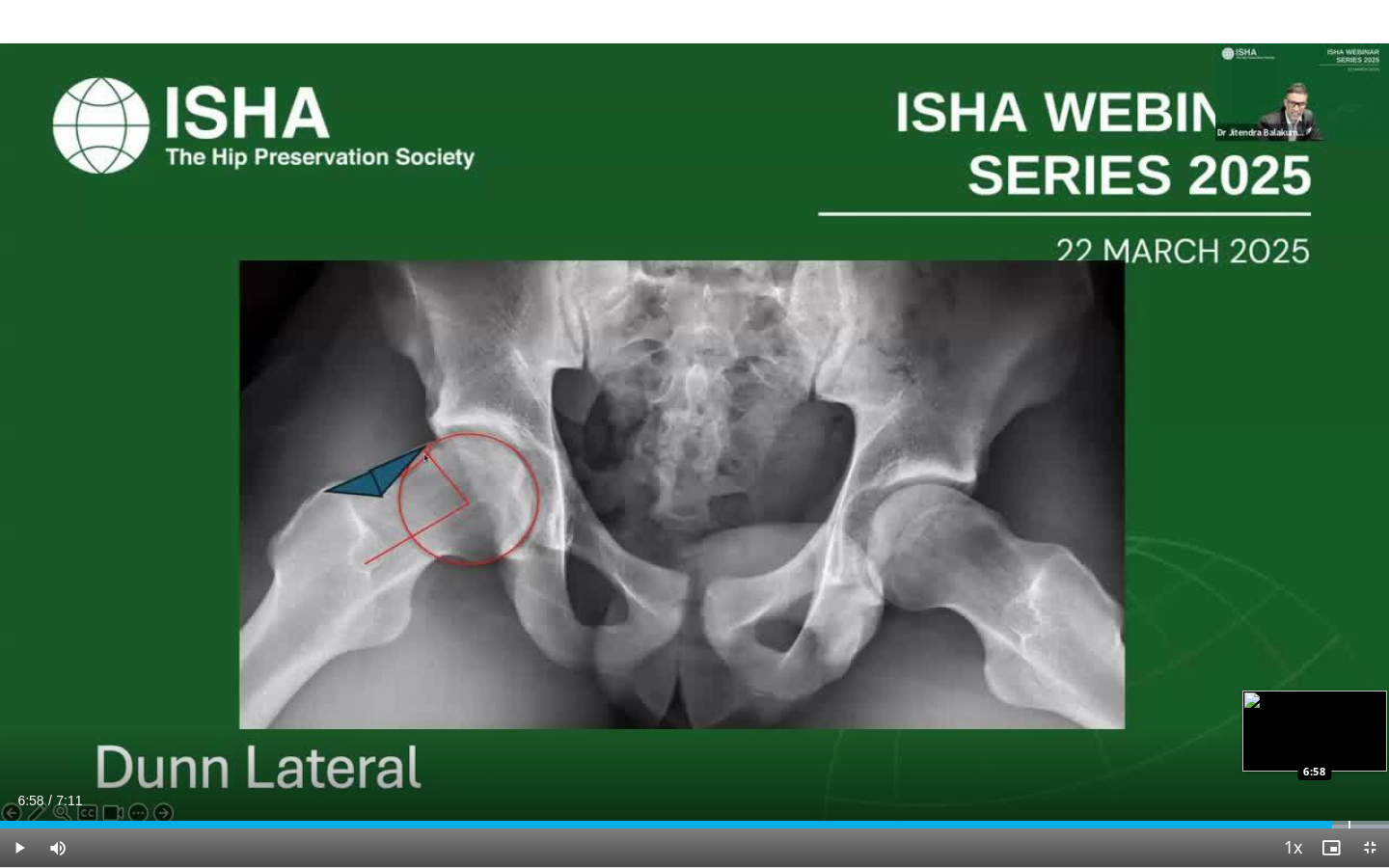 click at bounding box center [1349, 825] 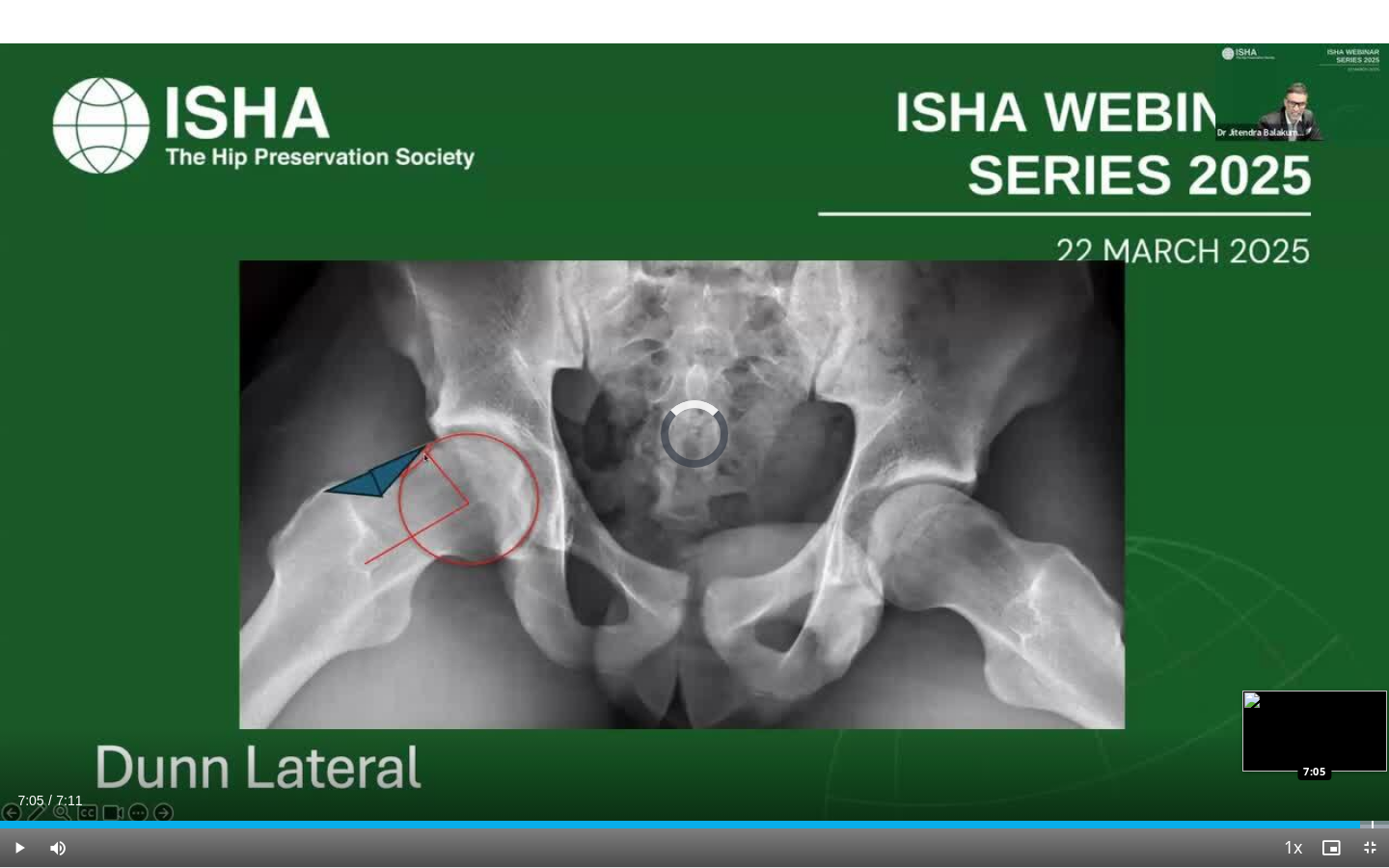 click at bounding box center (1373, 825) 